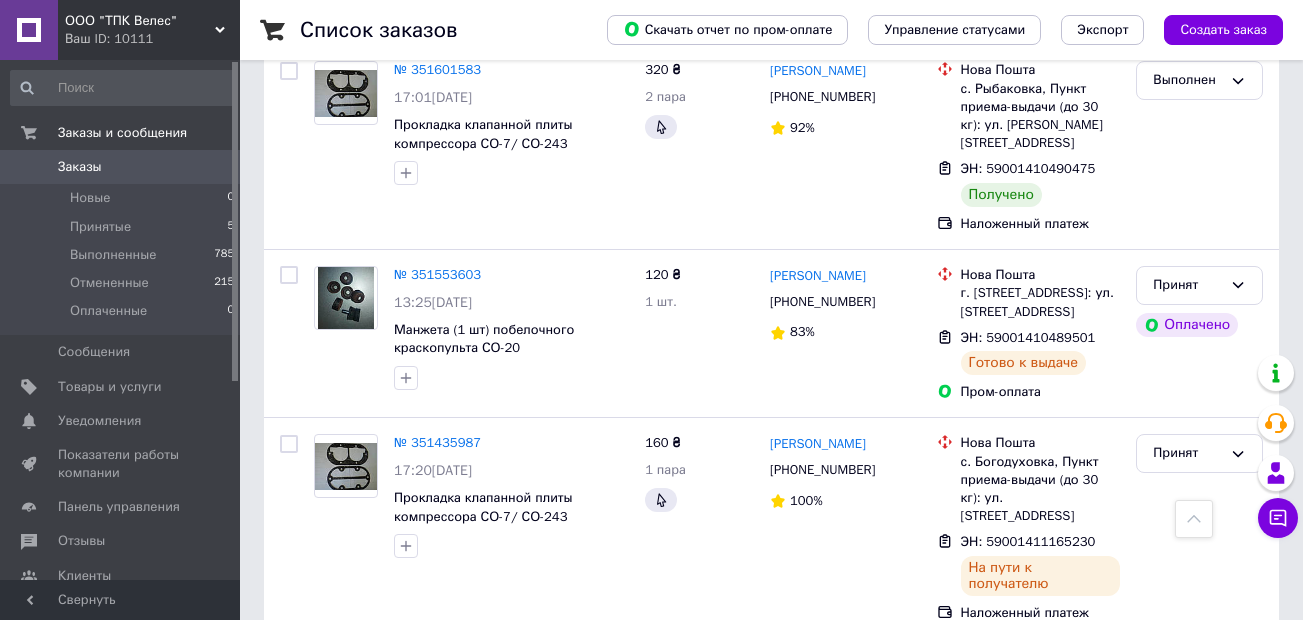 scroll, scrollTop: 1000, scrollLeft: 0, axis: vertical 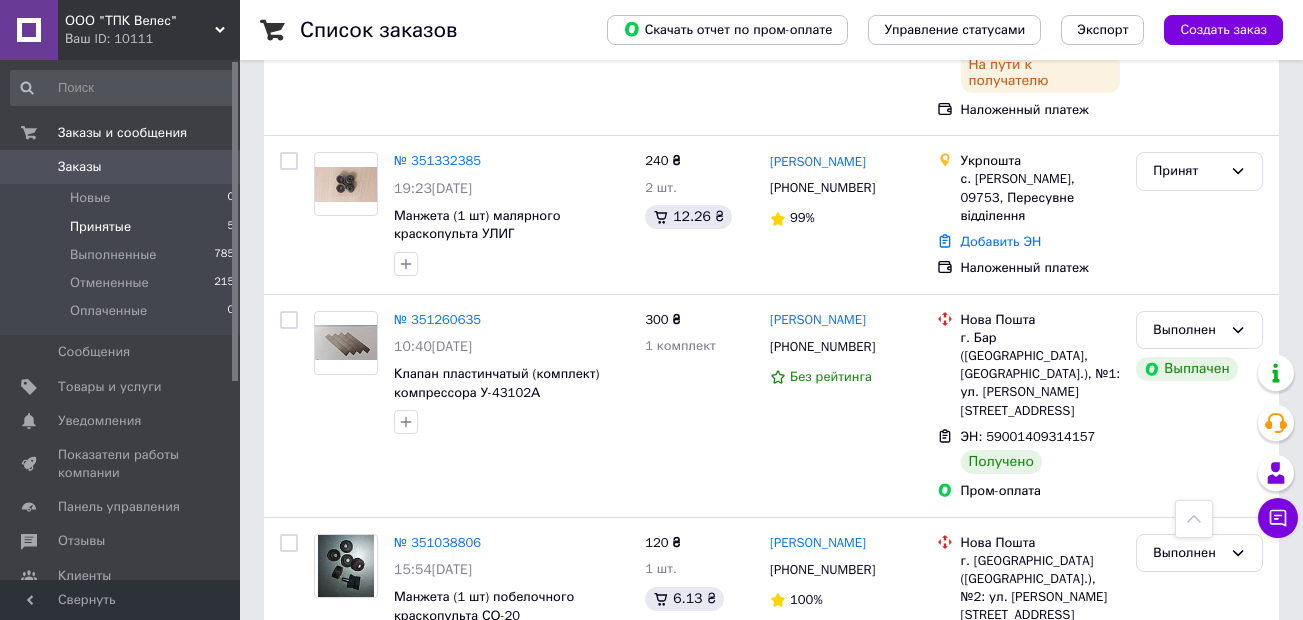 click on "Принятые" at bounding box center (100, 227) 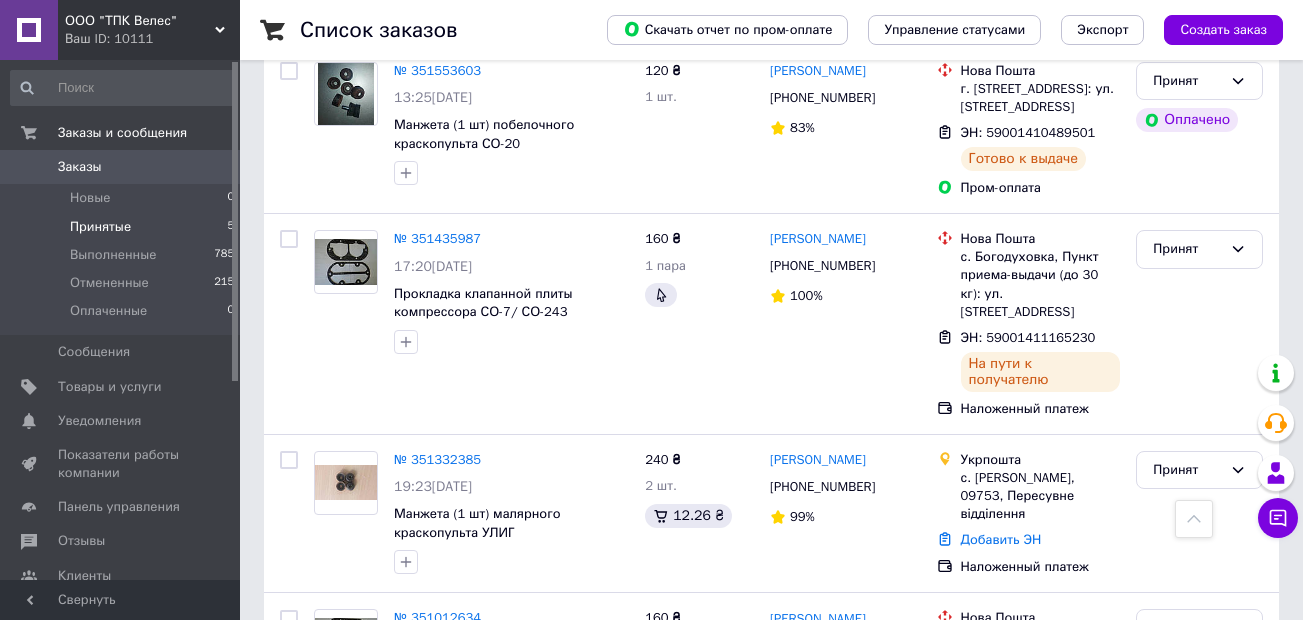 scroll, scrollTop: 565, scrollLeft: 0, axis: vertical 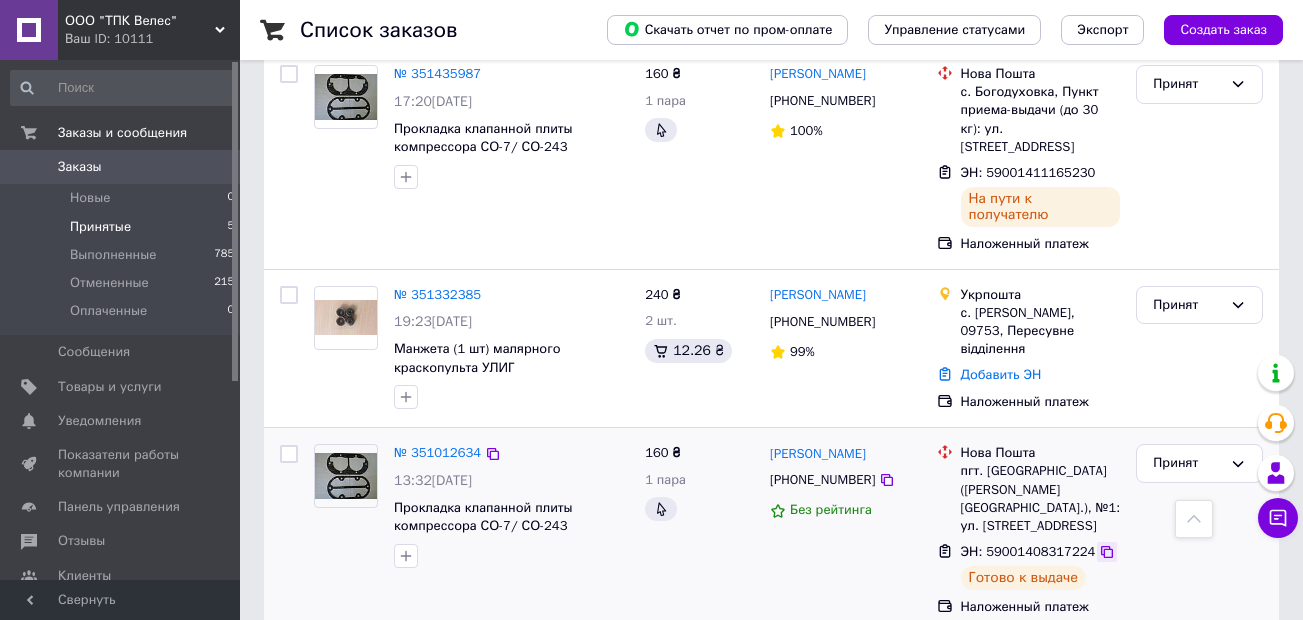 click 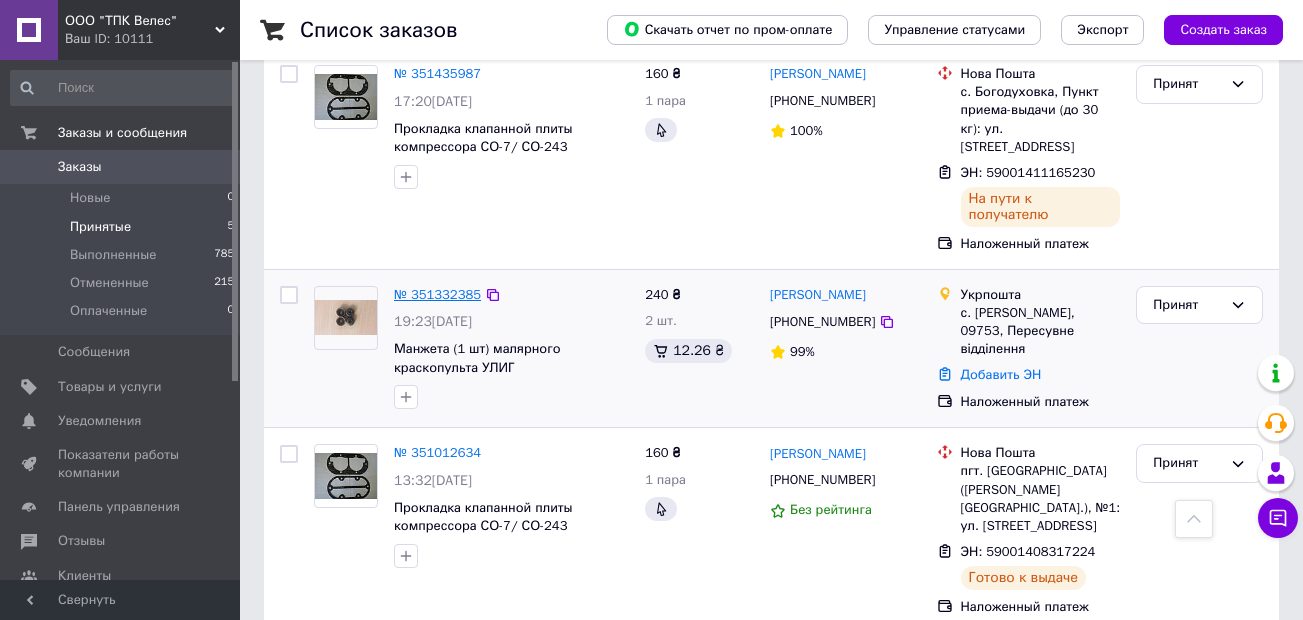 click on "№ 351332385" at bounding box center [437, 294] 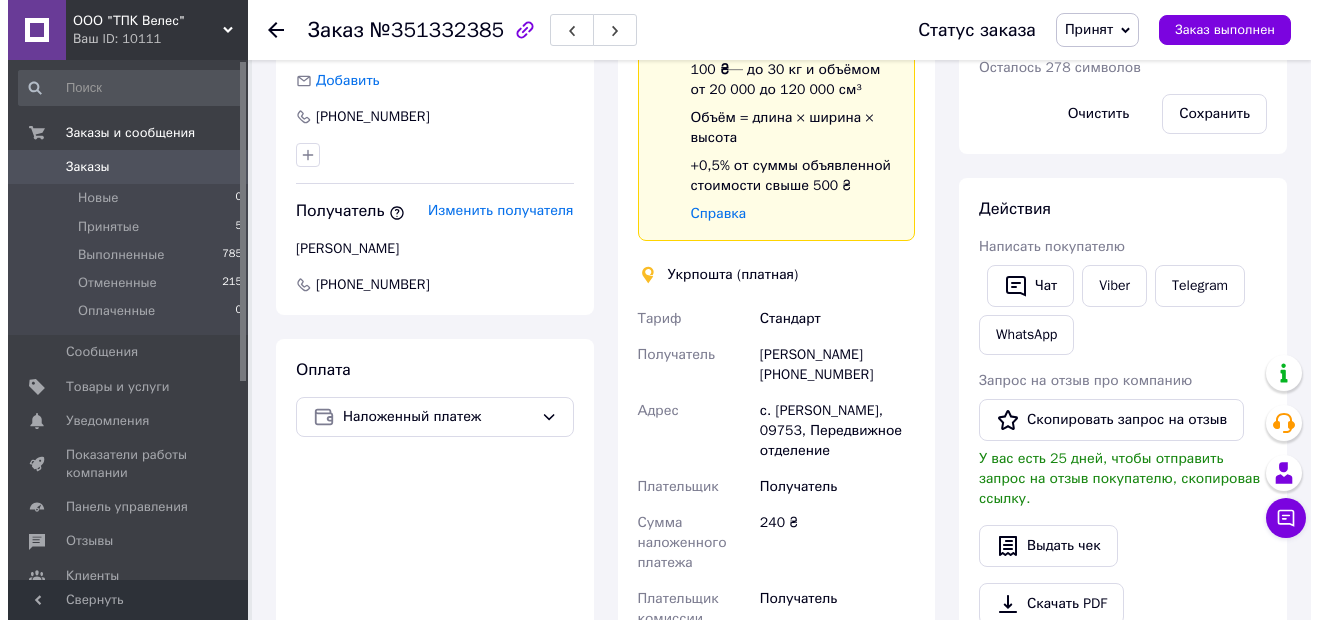 scroll, scrollTop: 400, scrollLeft: 0, axis: vertical 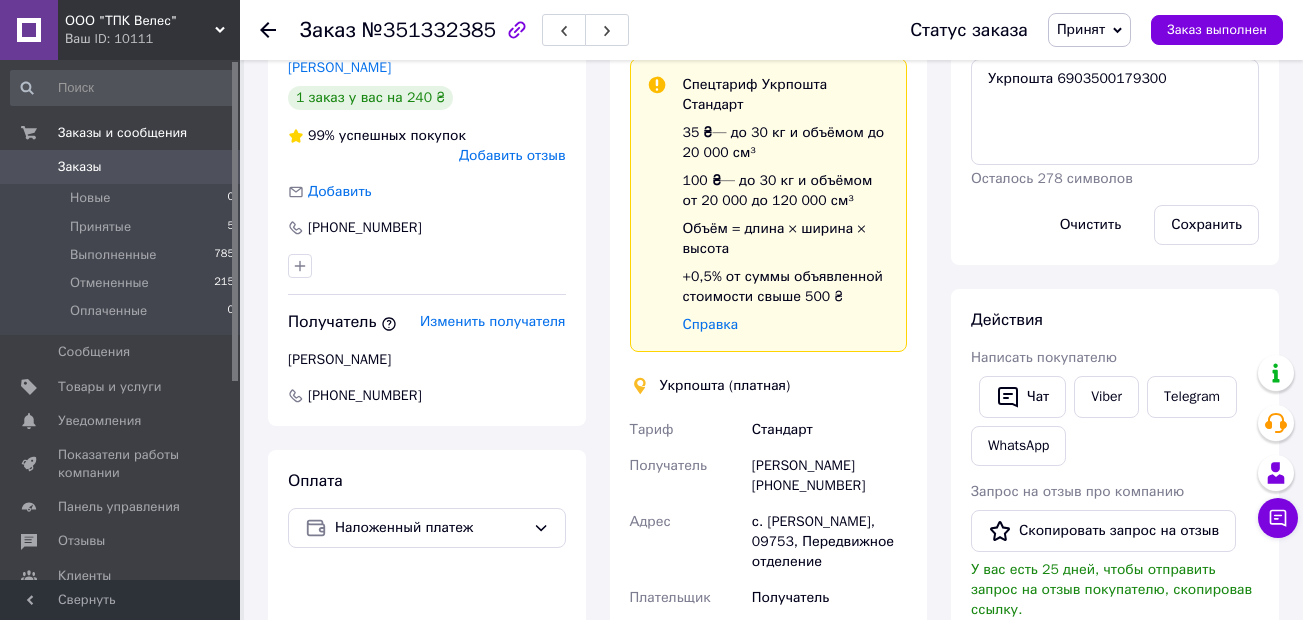 click on "Добавить отзыв" at bounding box center [512, 155] 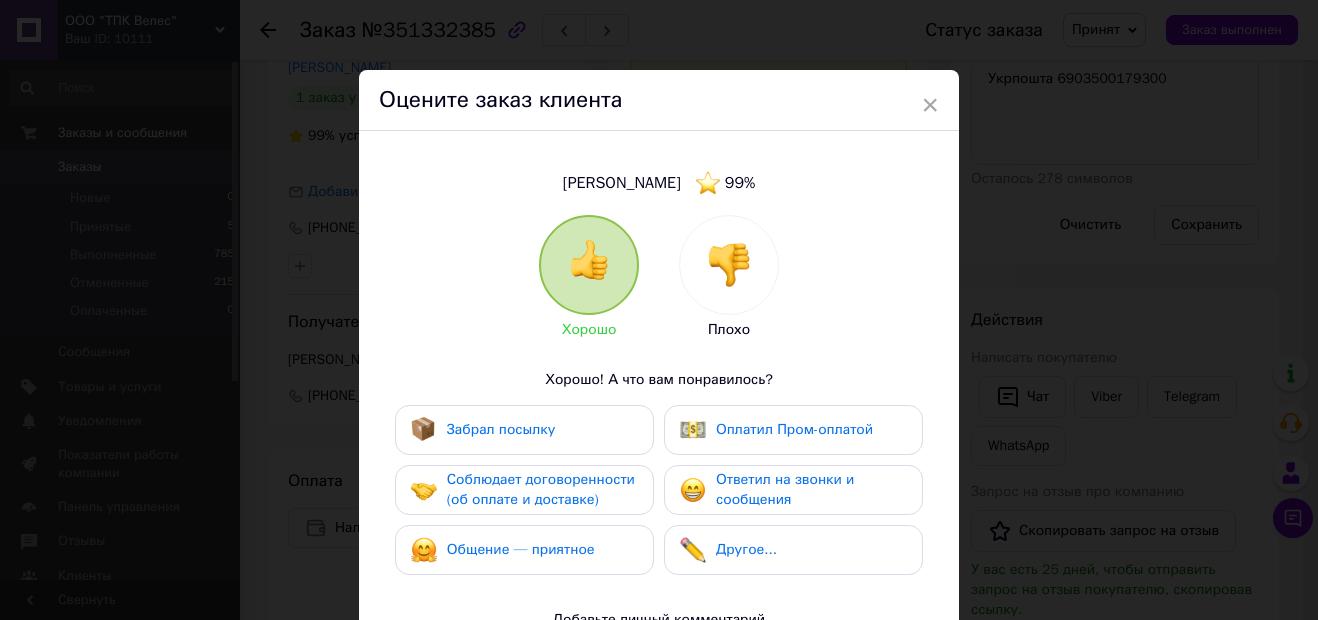click on "Забрал посылку" at bounding box center [501, 429] 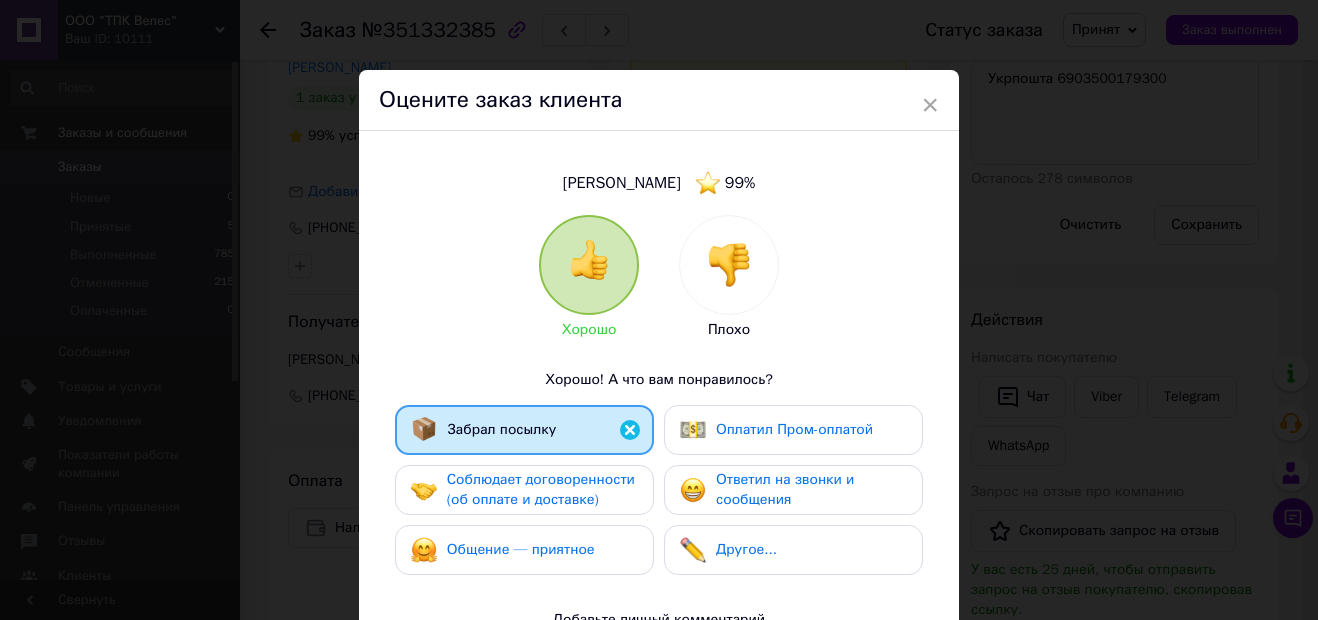 click on "Соблюдает договоренности (об оплате и доставке)" at bounding box center [541, 489] 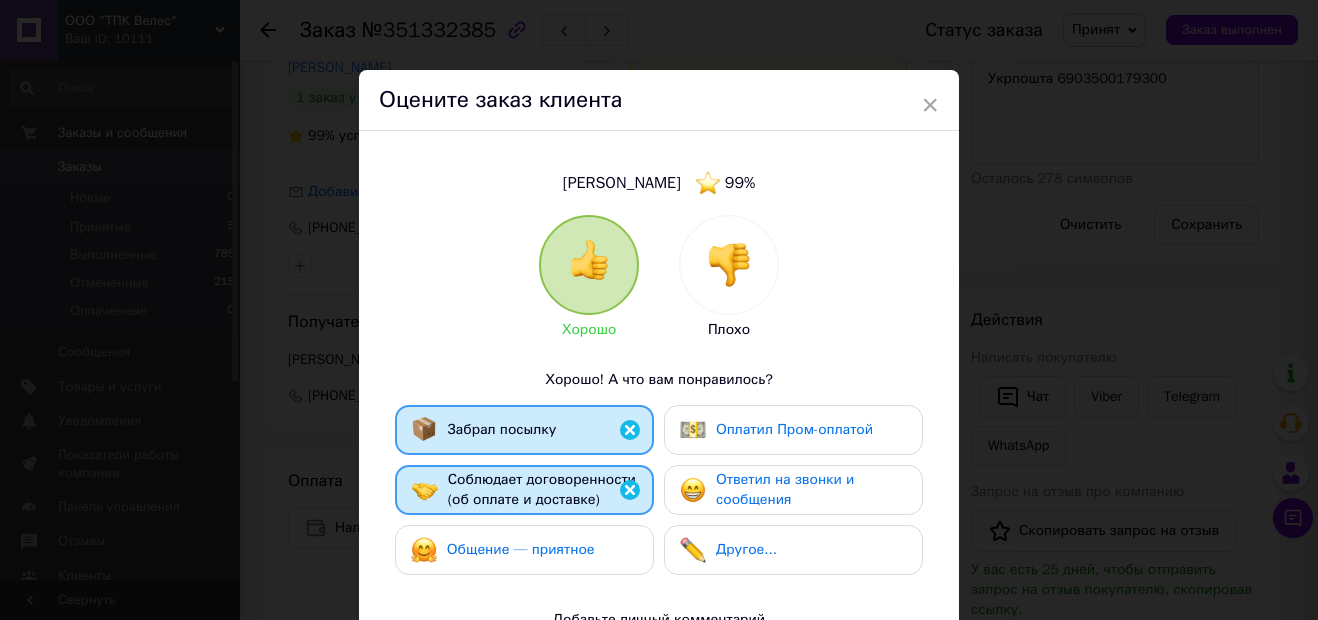 click on "Ответил на звонки и сообщения" at bounding box center (785, 489) 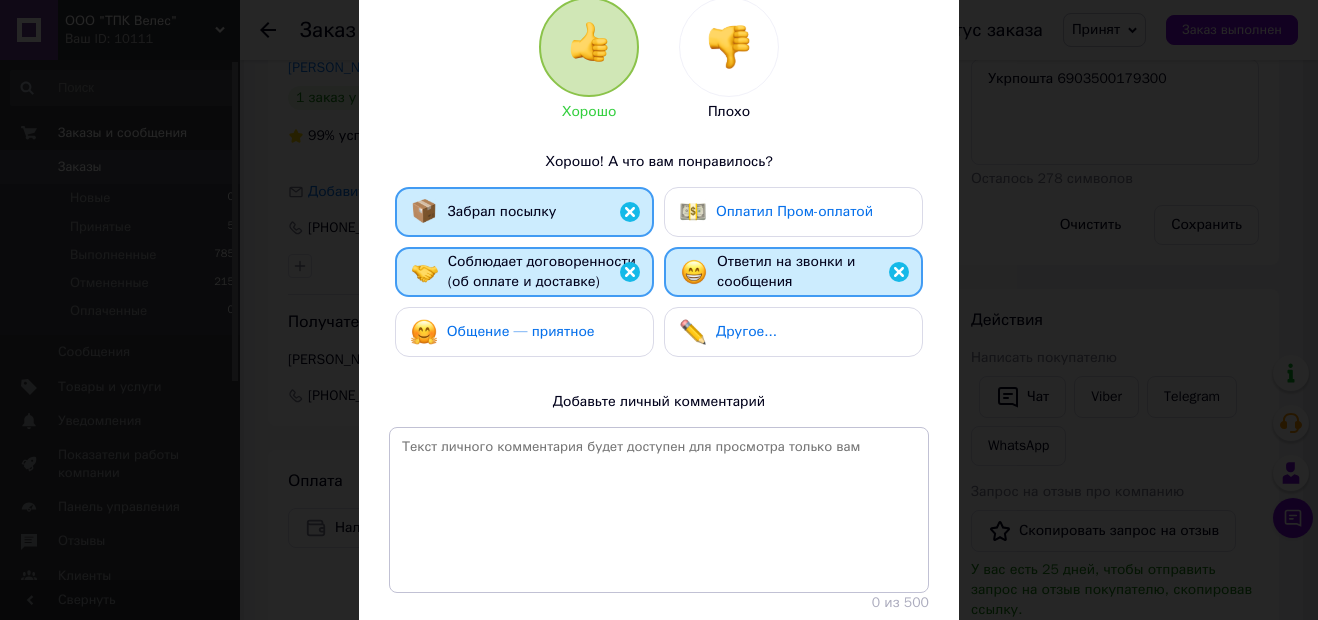 scroll, scrollTop: 300, scrollLeft: 0, axis: vertical 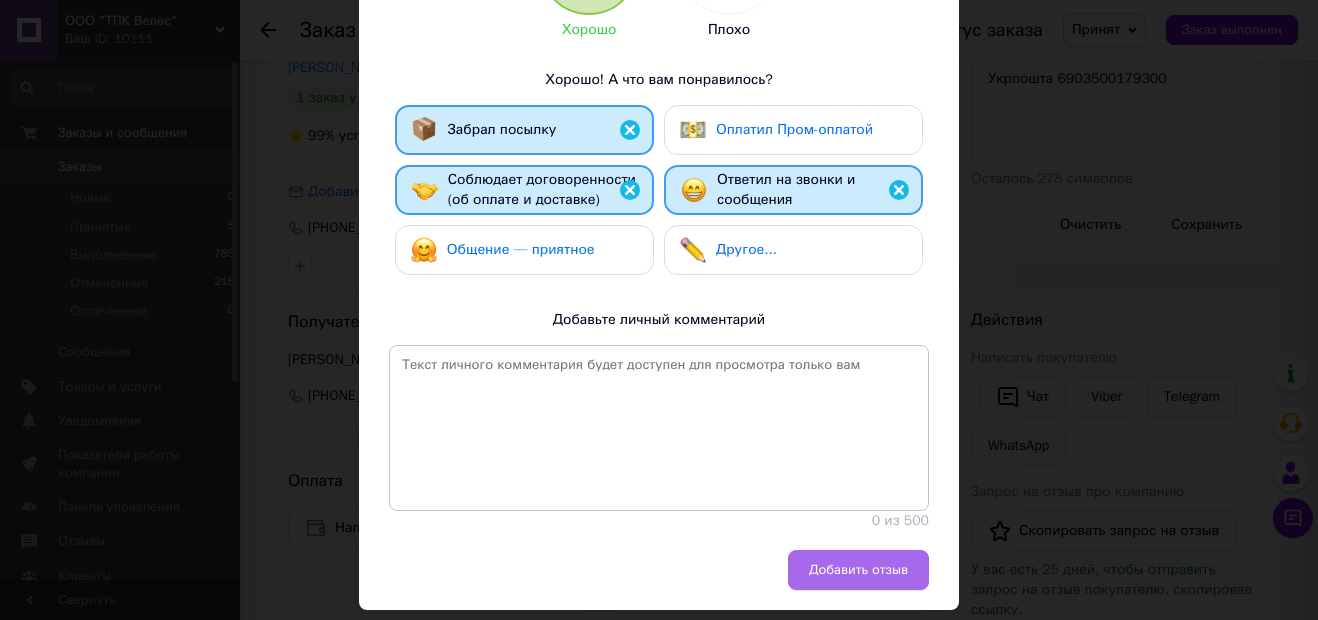 click on "Добавить отзыв" at bounding box center [858, 570] 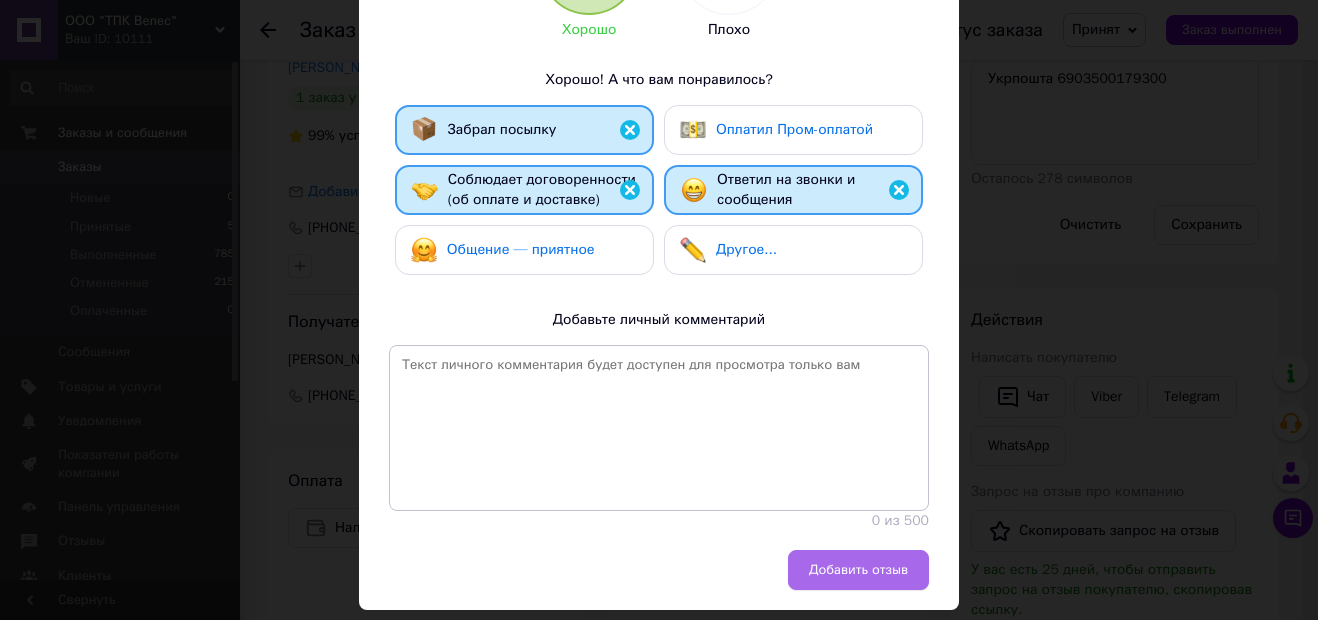 type 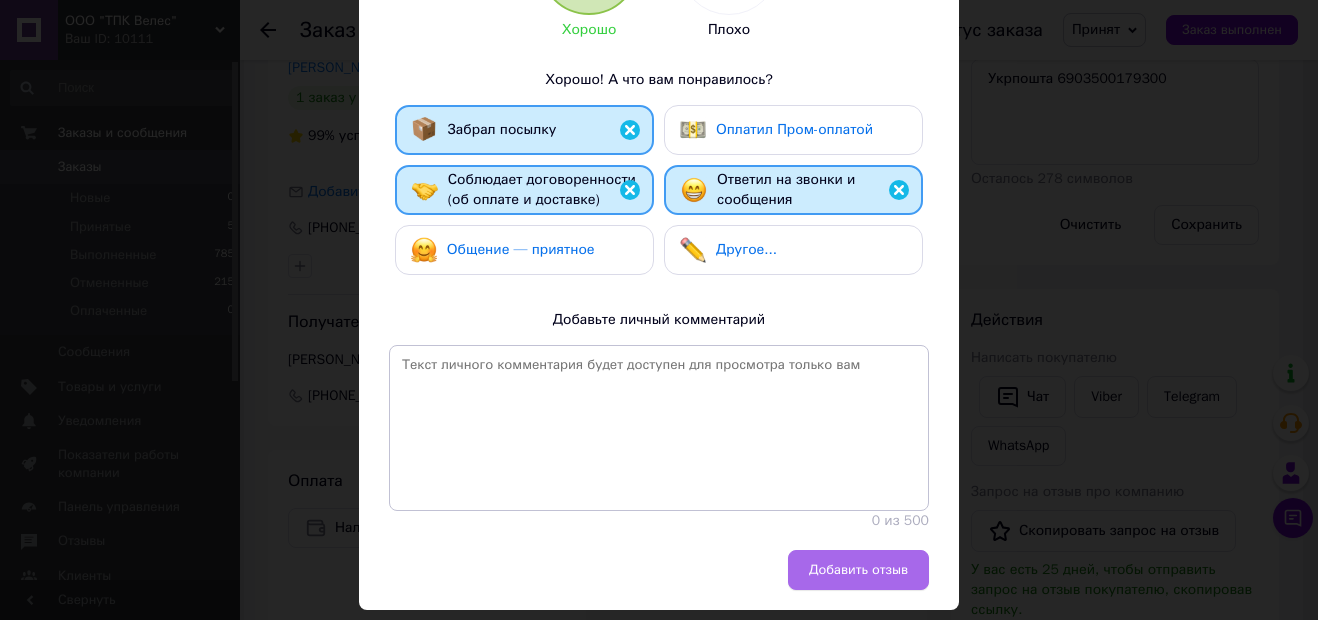 click on "Добавить отзыв" at bounding box center (858, 570) 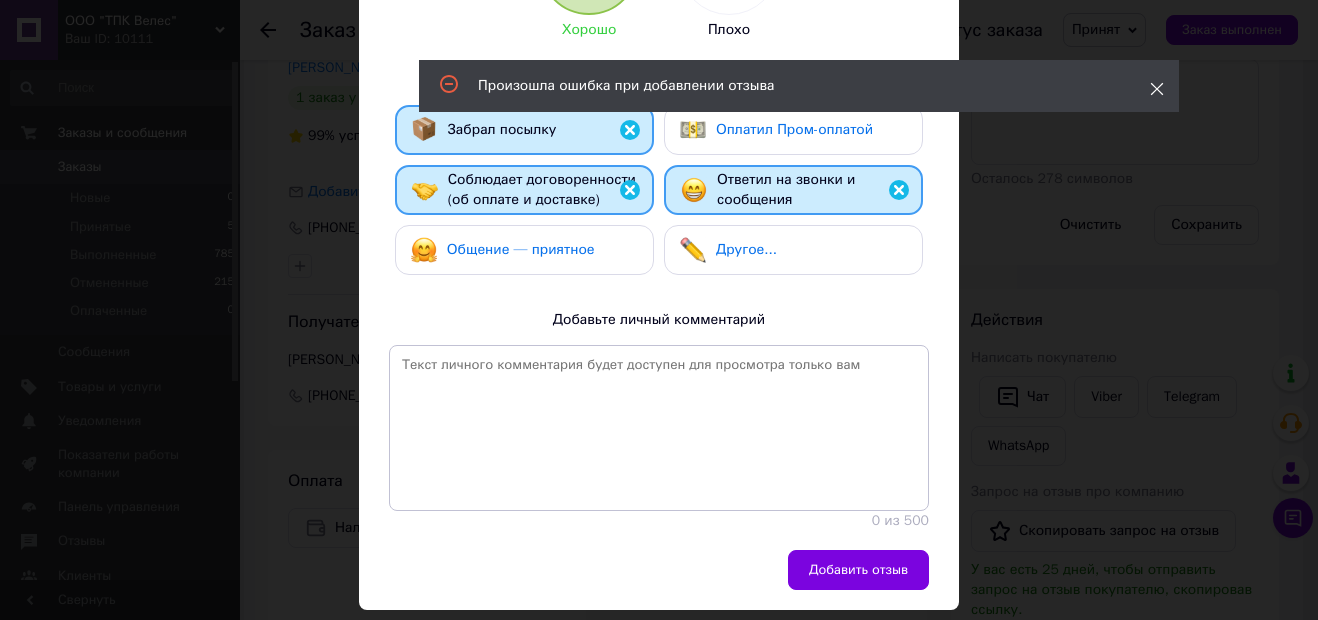click 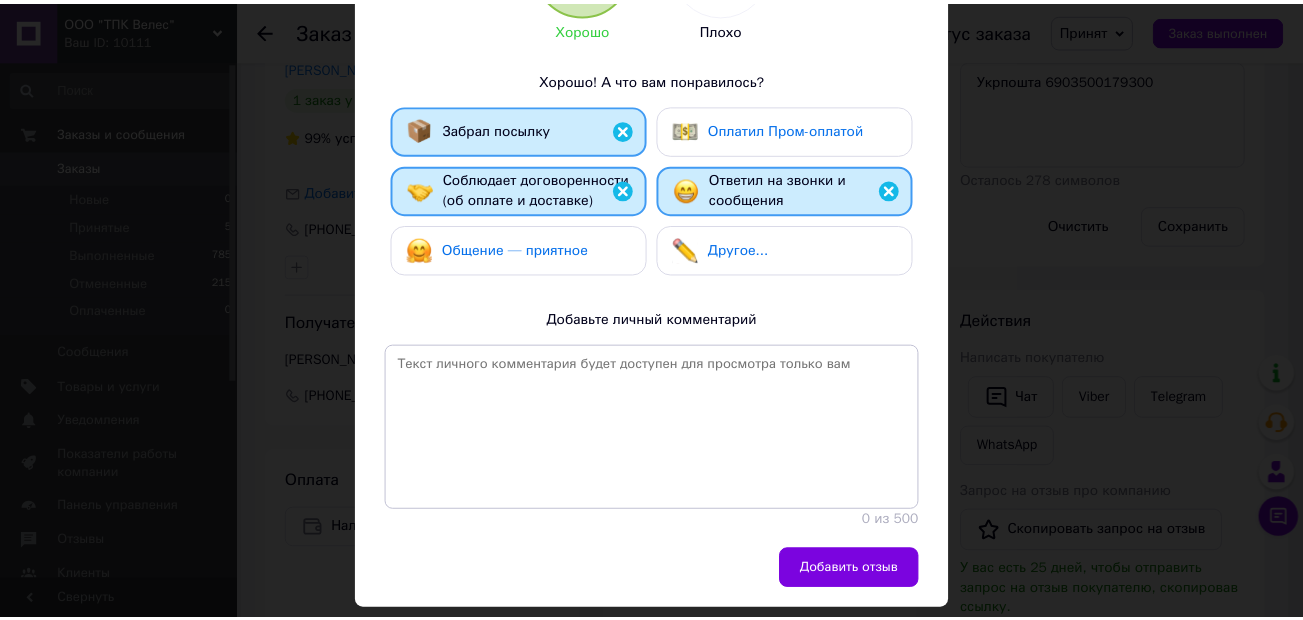 scroll, scrollTop: 0, scrollLeft: 0, axis: both 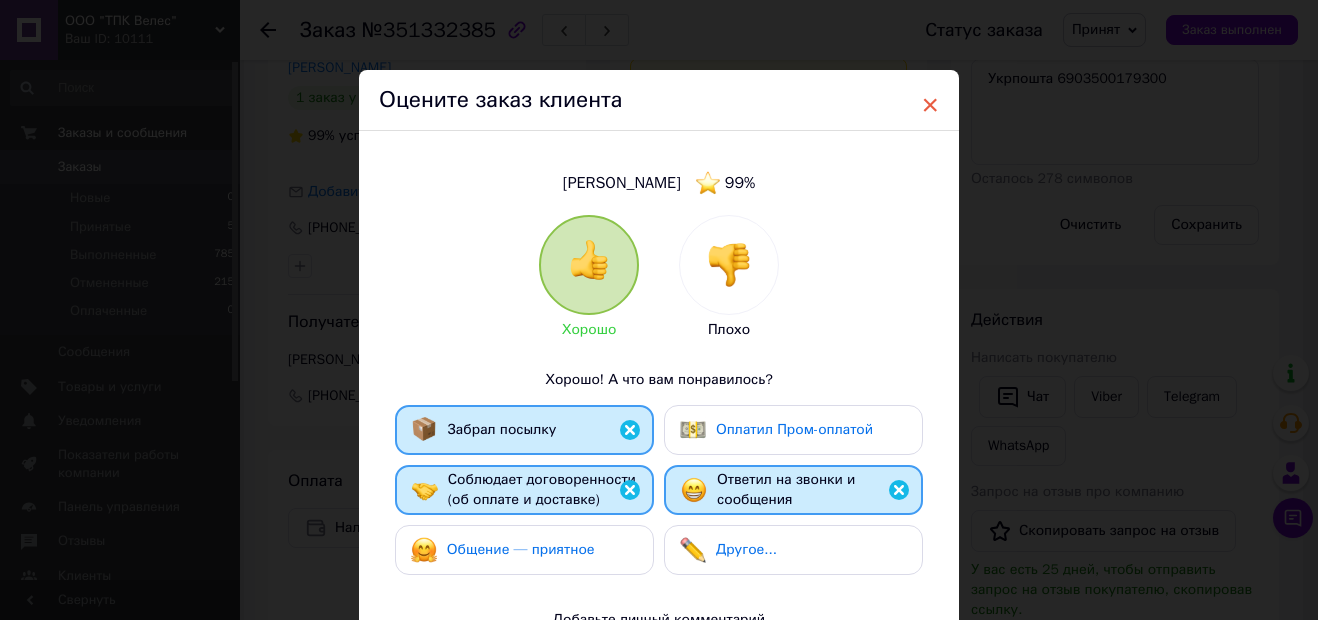 click on "×" at bounding box center [930, 105] 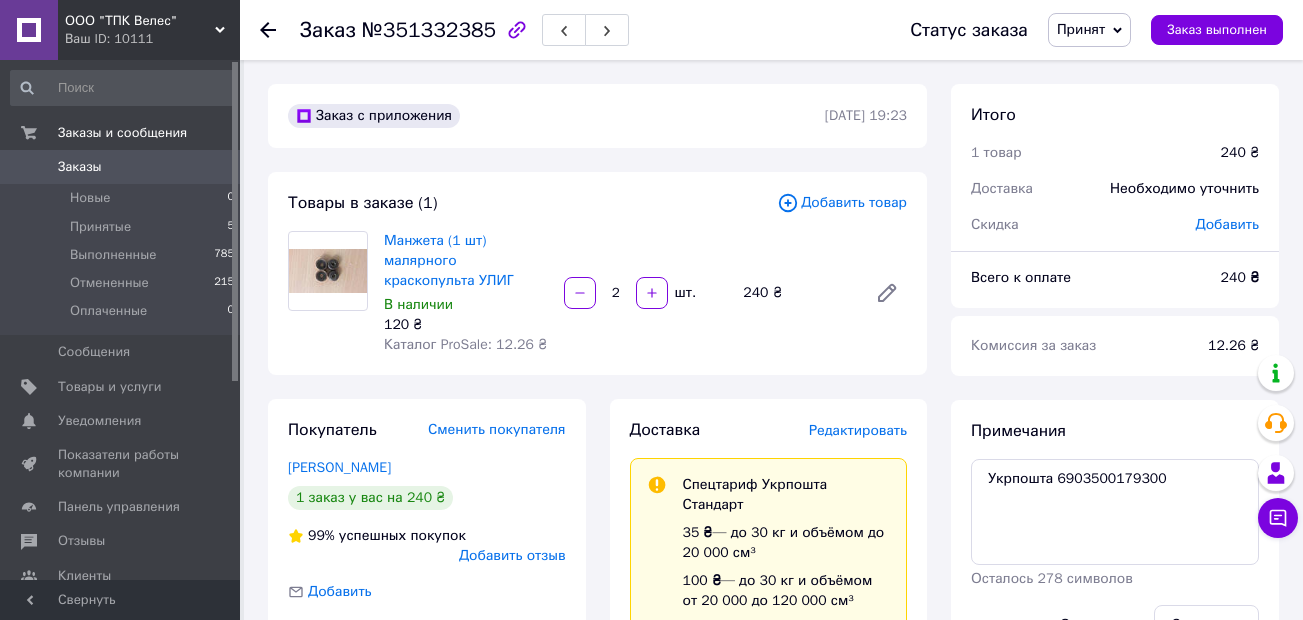 scroll, scrollTop: 200, scrollLeft: 0, axis: vertical 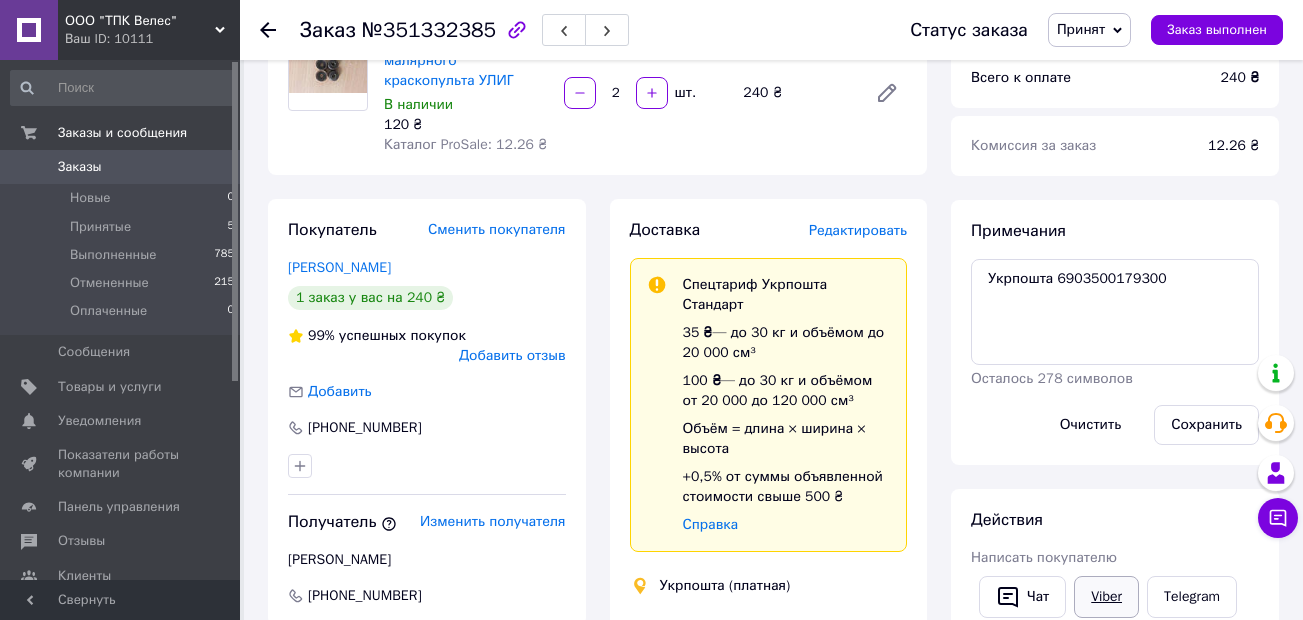 click on "Viber" at bounding box center [1106, 597] 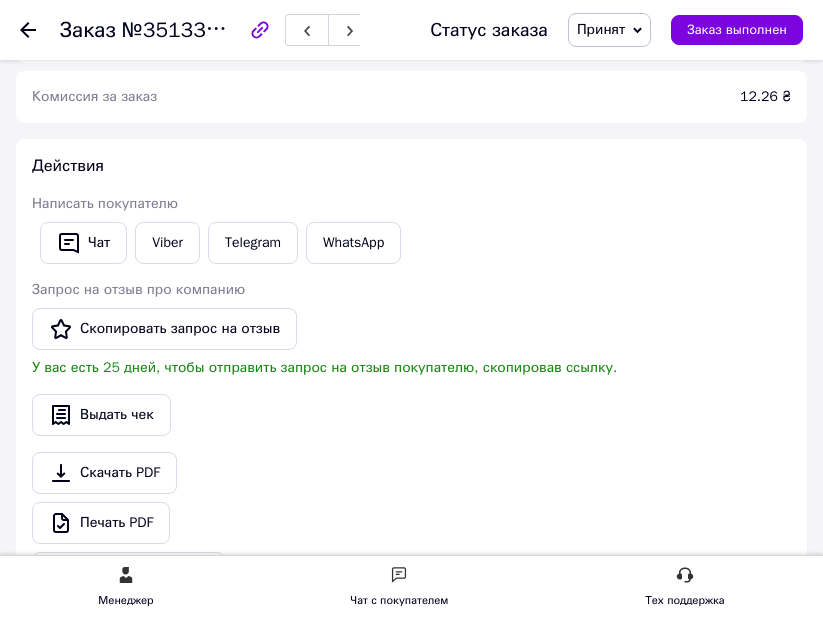 scroll, scrollTop: 1900, scrollLeft: 0, axis: vertical 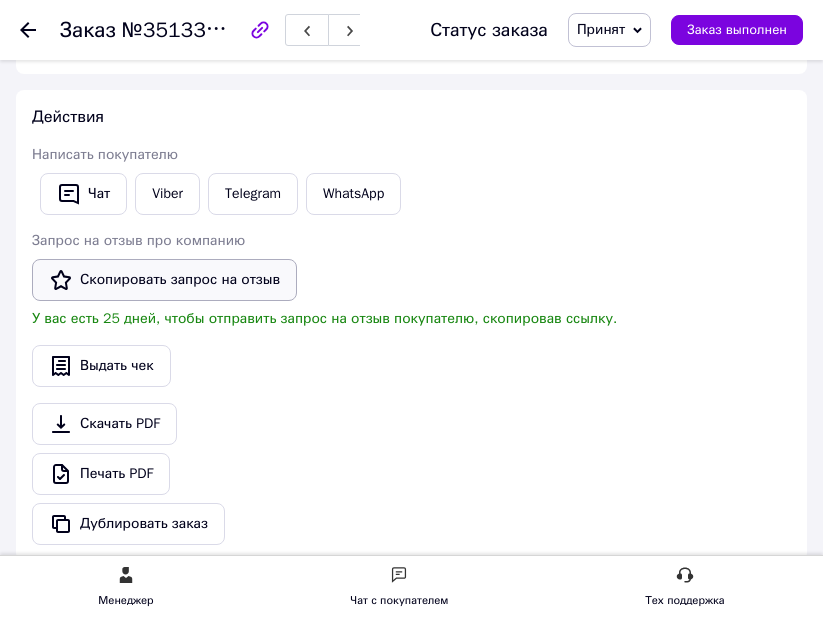 click on "Скопировать запрос на отзыв" at bounding box center [164, 280] 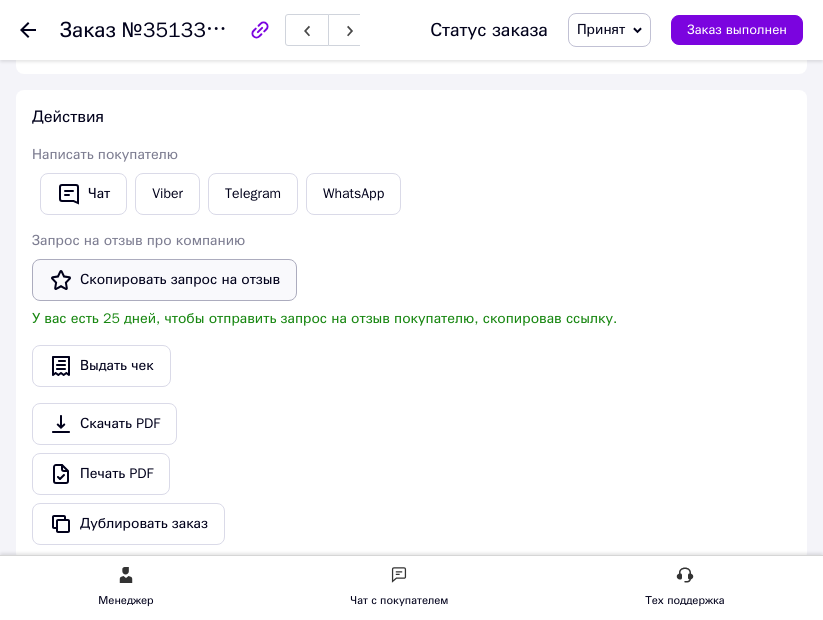 click on "Скопировать запрос на отзыв" at bounding box center [164, 280] 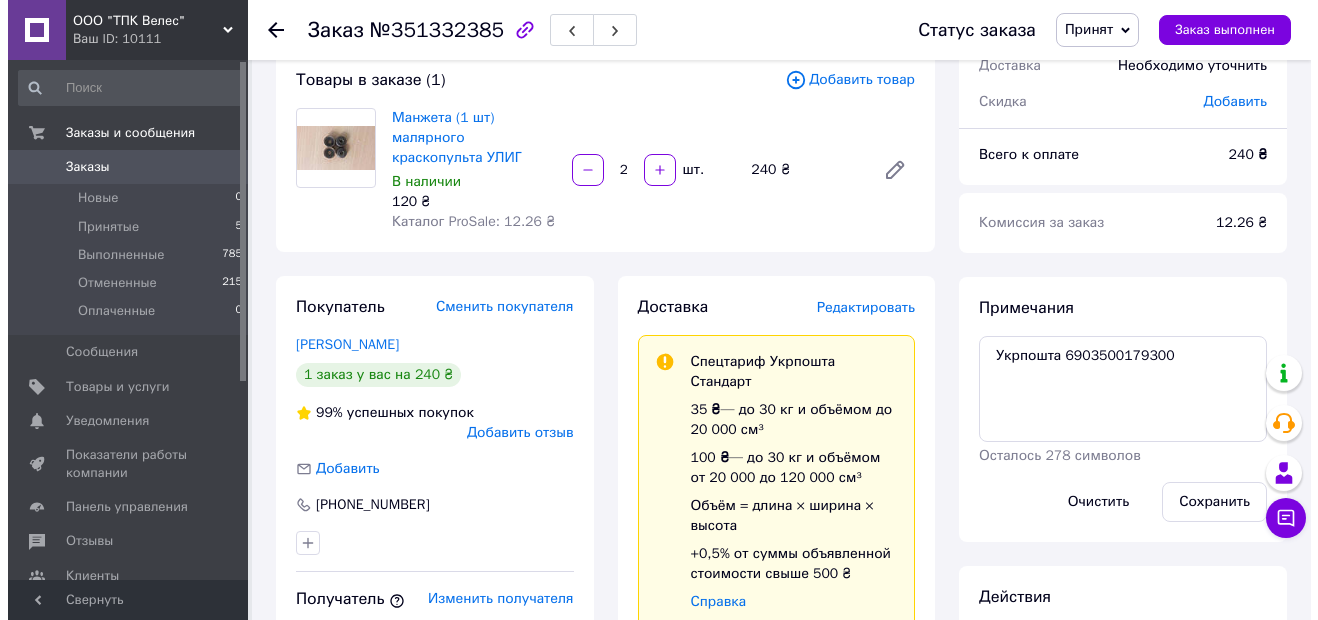 scroll, scrollTop: 115, scrollLeft: 0, axis: vertical 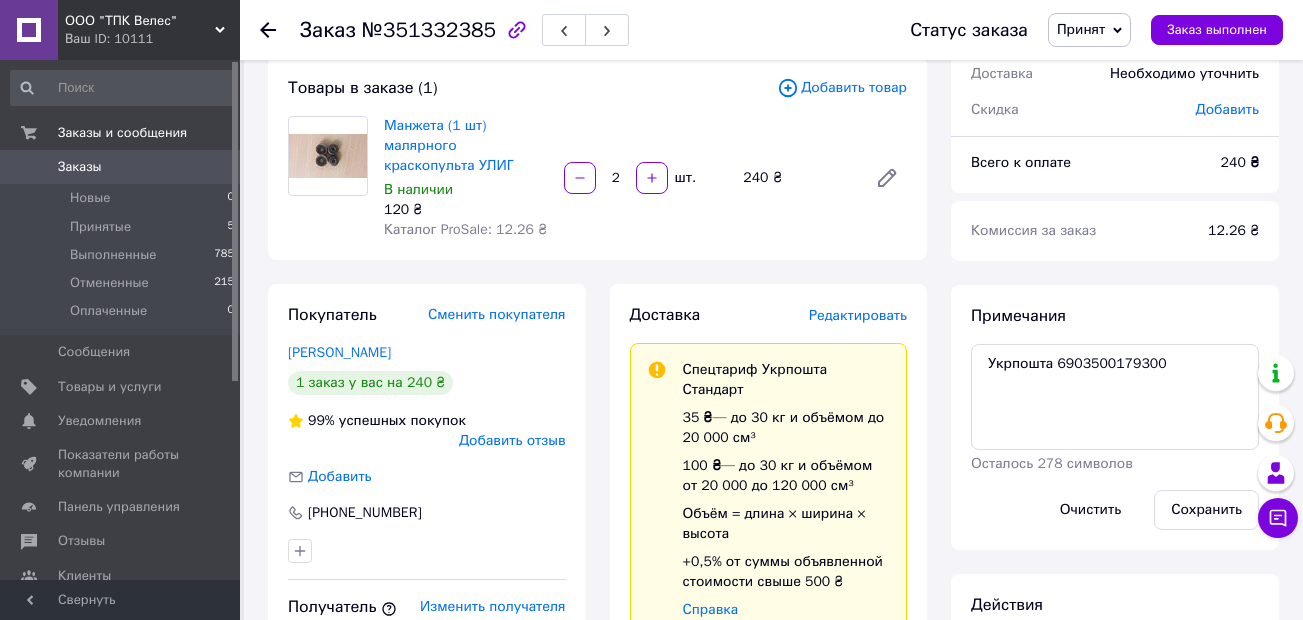 click on "Добавить отзыв" at bounding box center (512, 440) 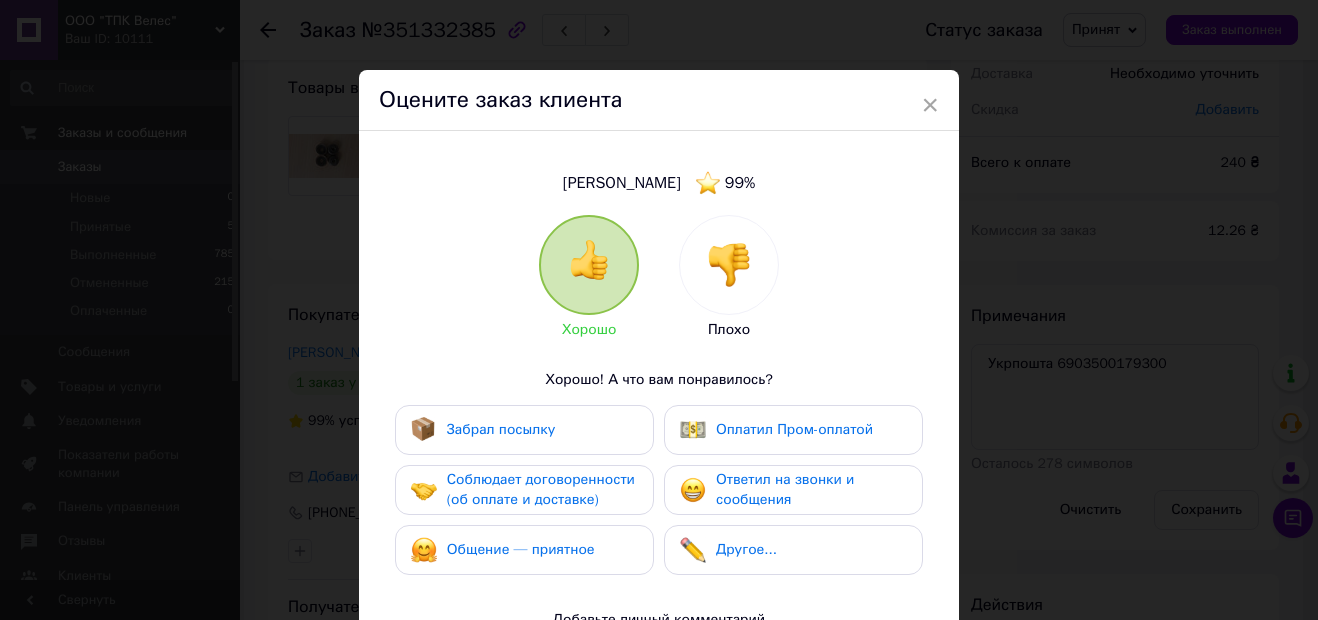 click on "Забрал посылку" at bounding box center [501, 429] 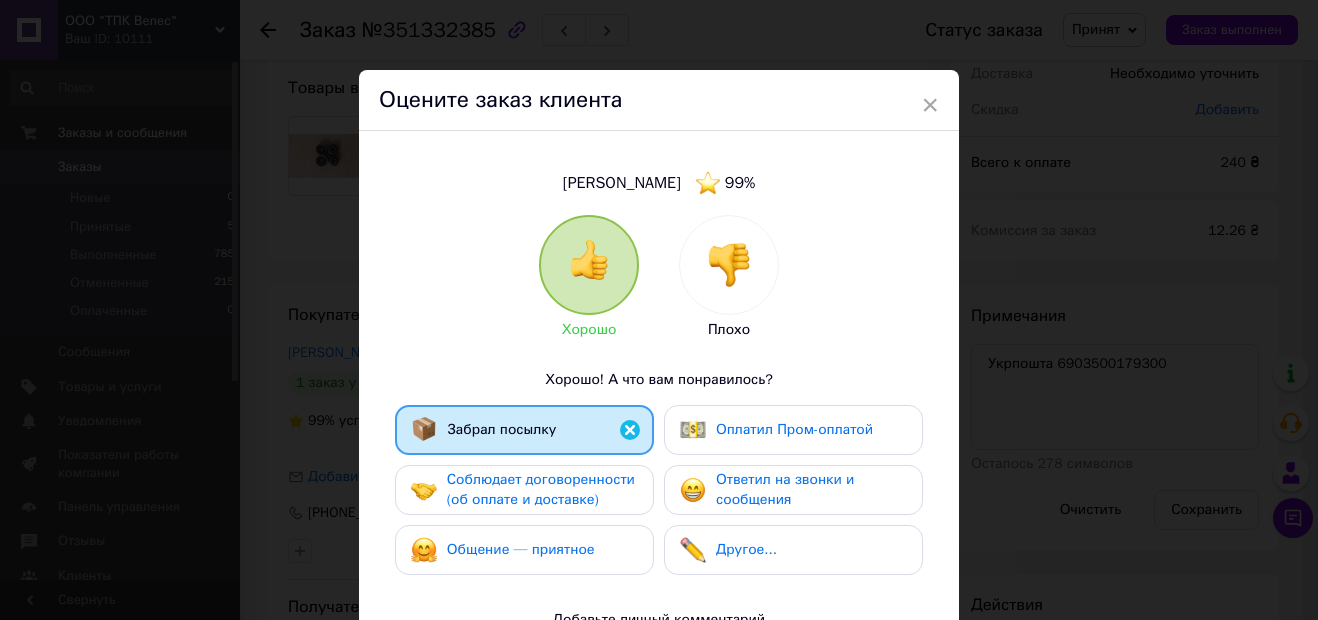click on "Соблюдает договоренности (об оплате и доставке)" at bounding box center (541, 489) 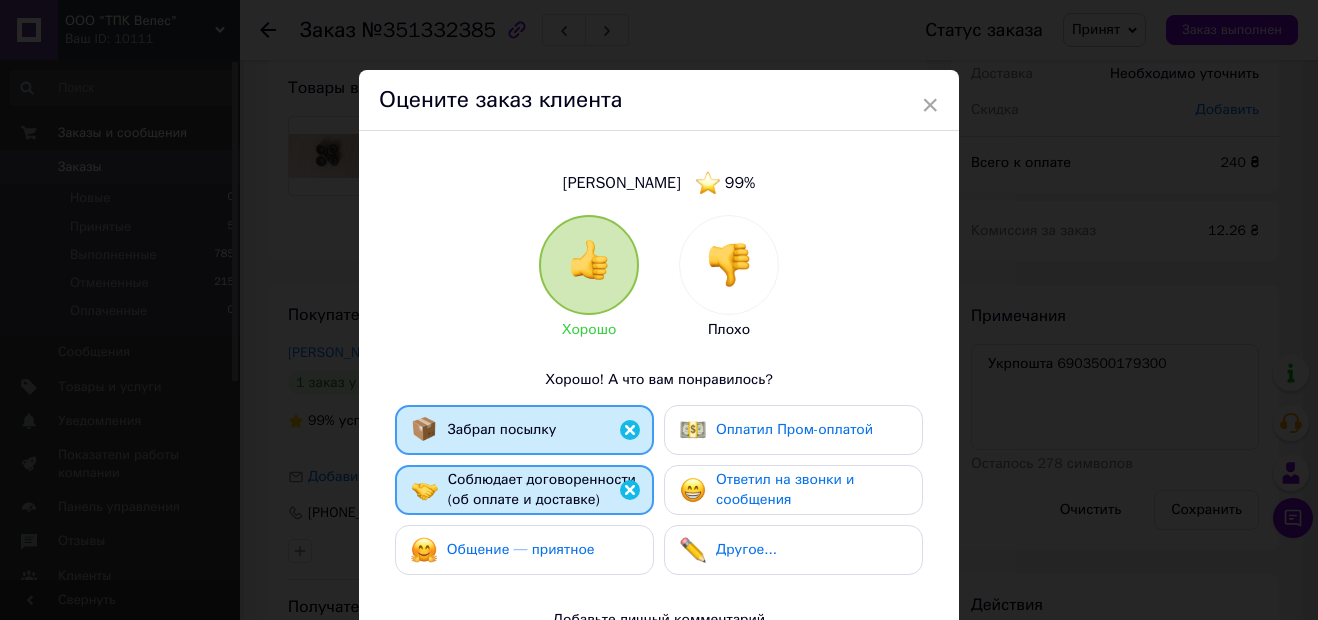 click on "Ответил на звонки и сообщения" at bounding box center (785, 489) 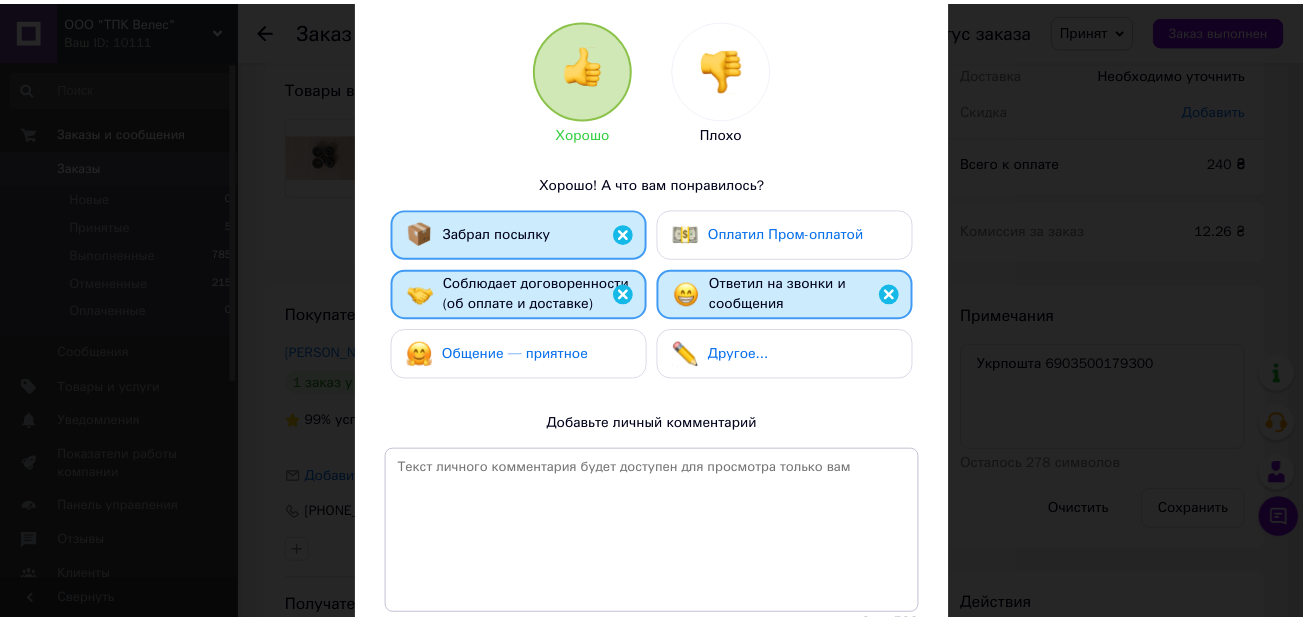 scroll, scrollTop: 352, scrollLeft: 0, axis: vertical 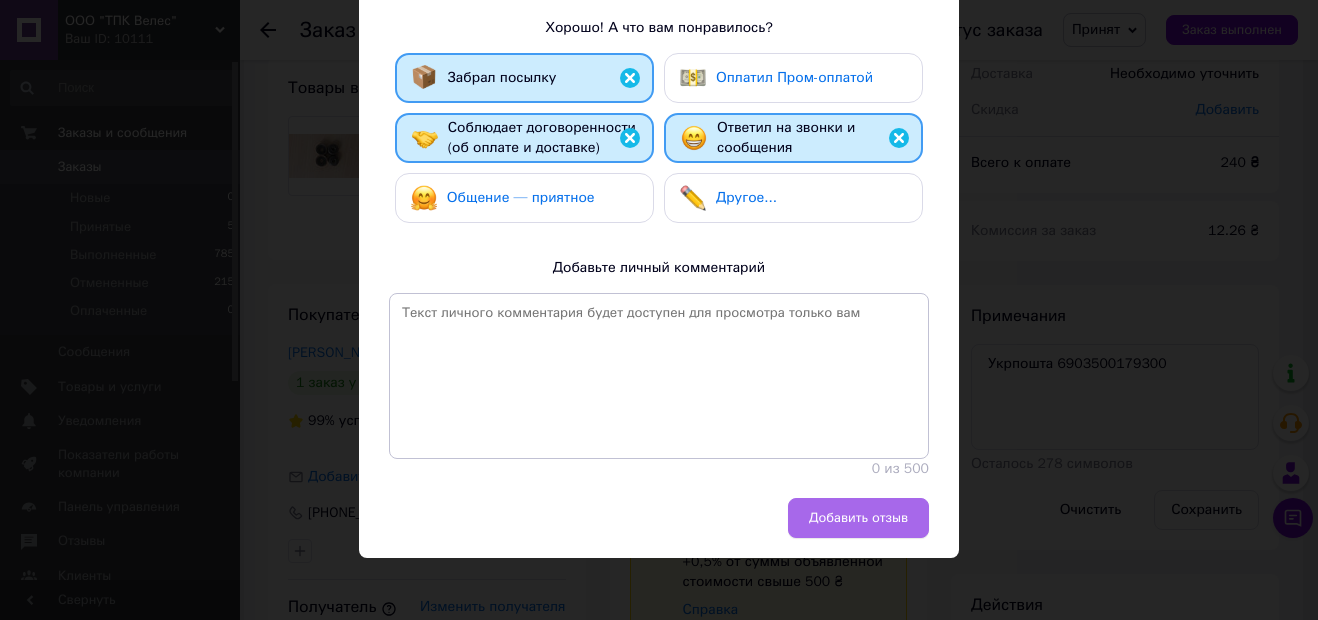 click on "Добавить отзыв" at bounding box center [858, 518] 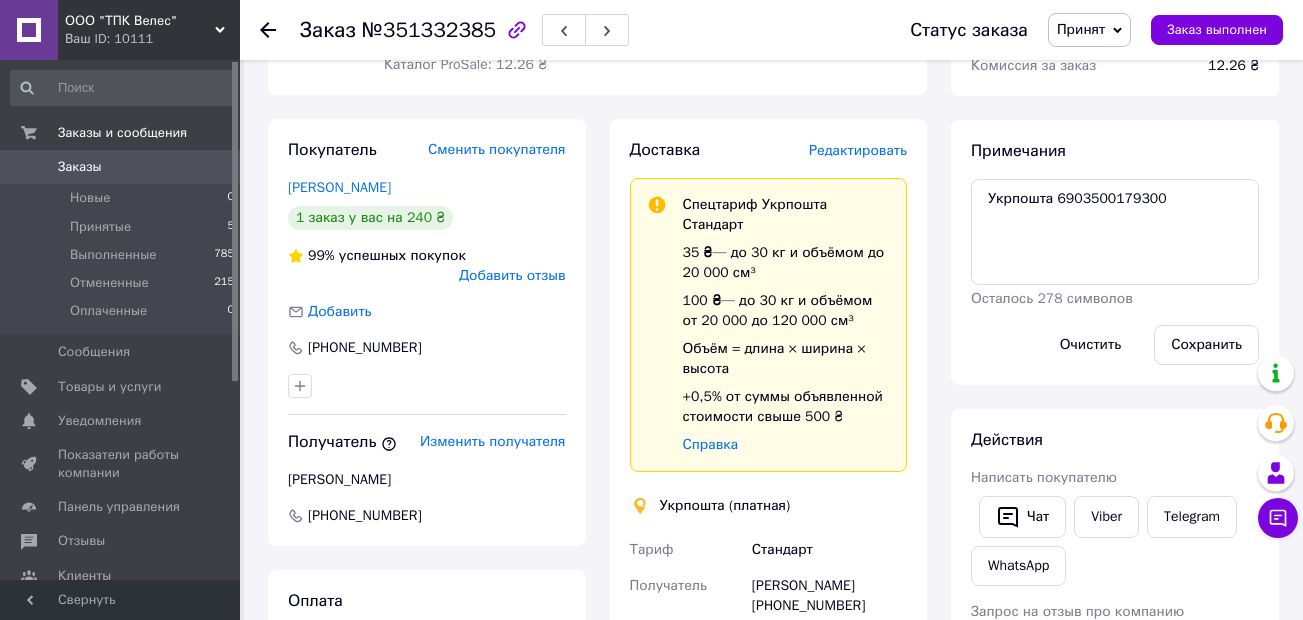 scroll, scrollTop: 415, scrollLeft: 0, axis: vertical 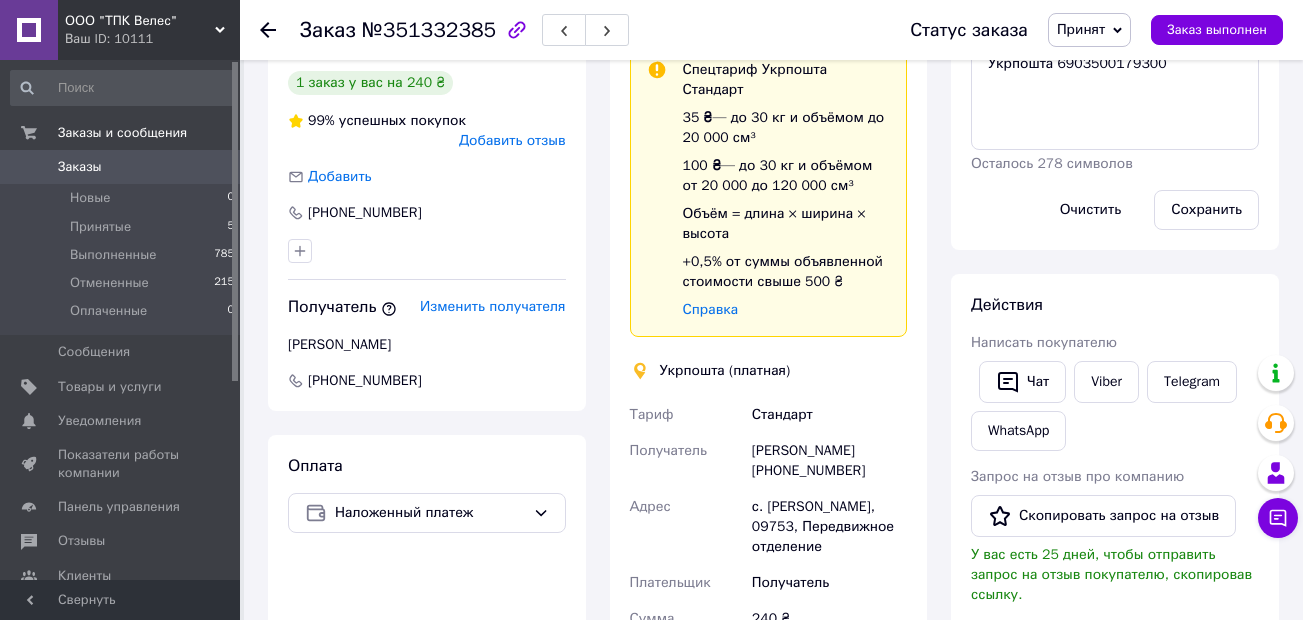 click on "Добавить отзыв" at bounding box center (512, 140) 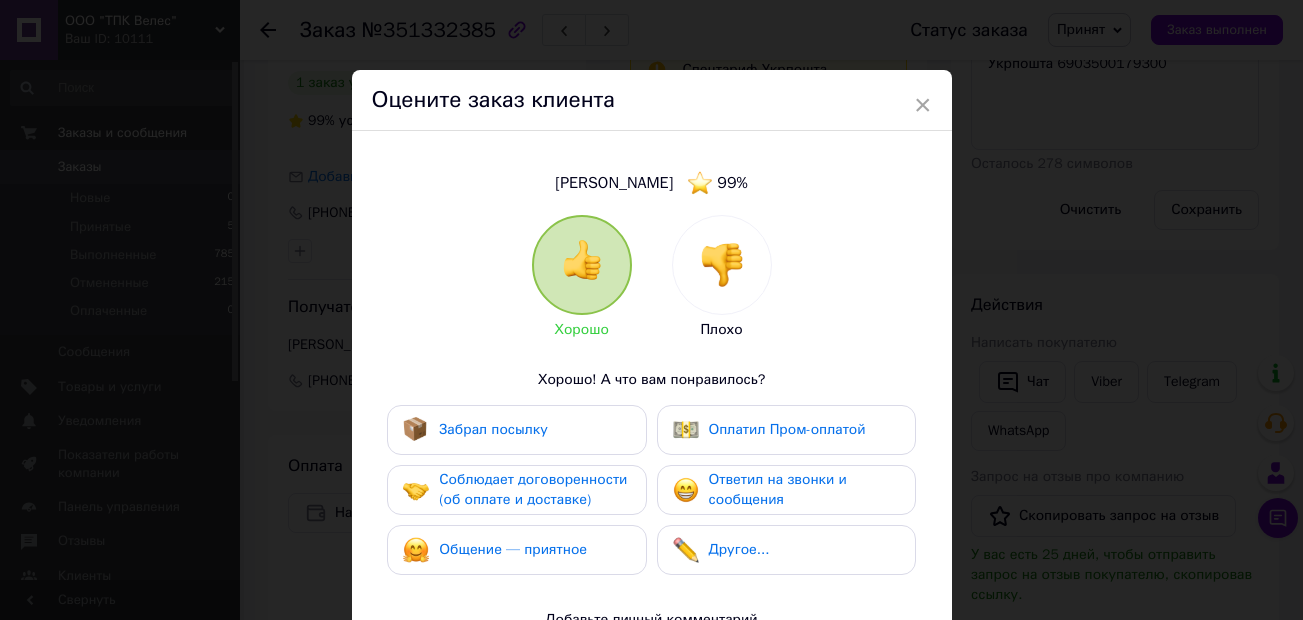 click on "Забрал посылку" at bounding box center [493, 429] 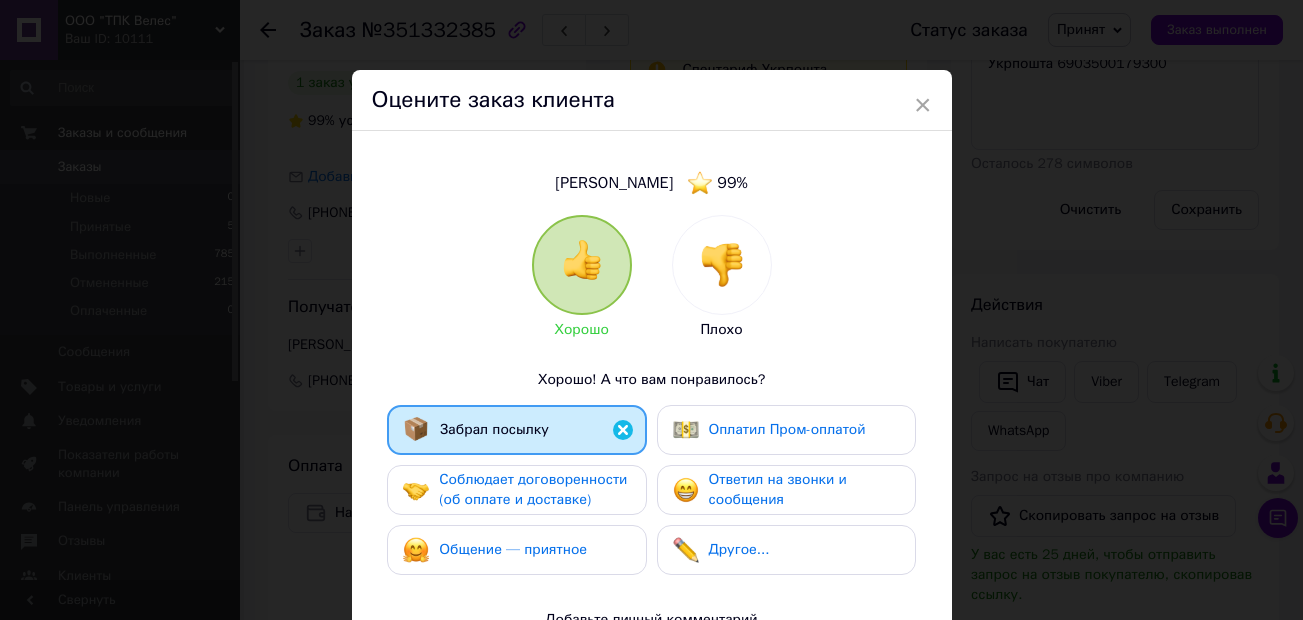 click on "Соблюдает договоренности (об оплате и доставке)" at bounding box center (533, 489) 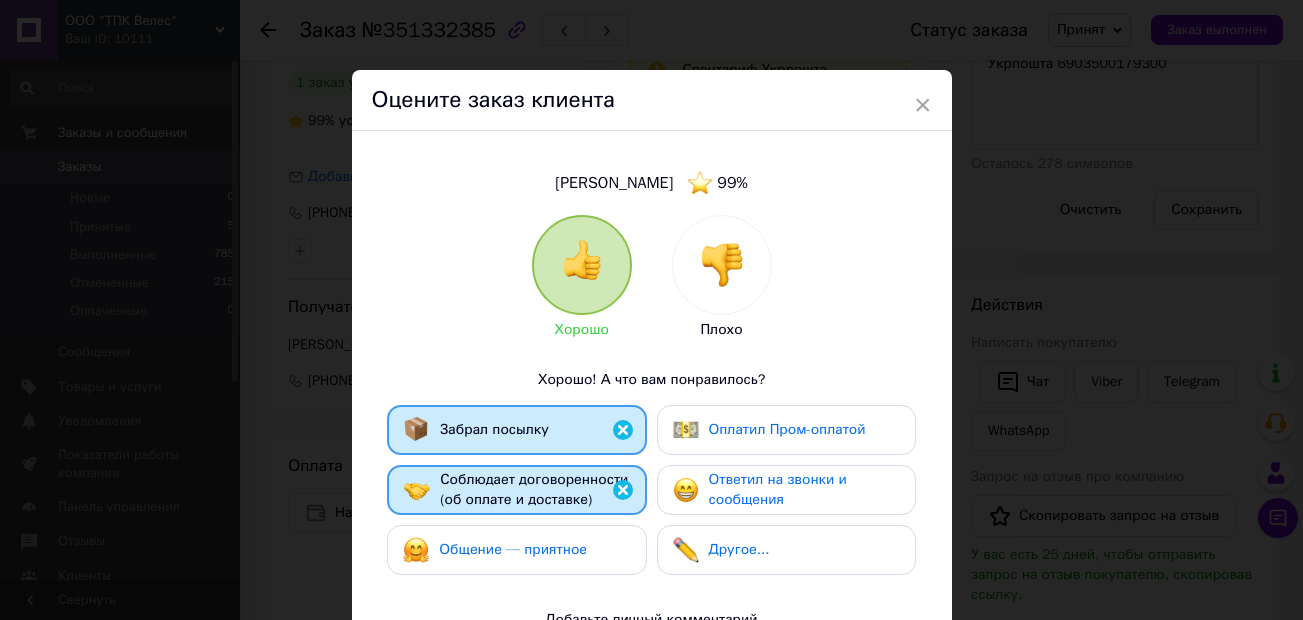 click on "Ответил на звонки и сообщения" at bounding box center [778, 489] 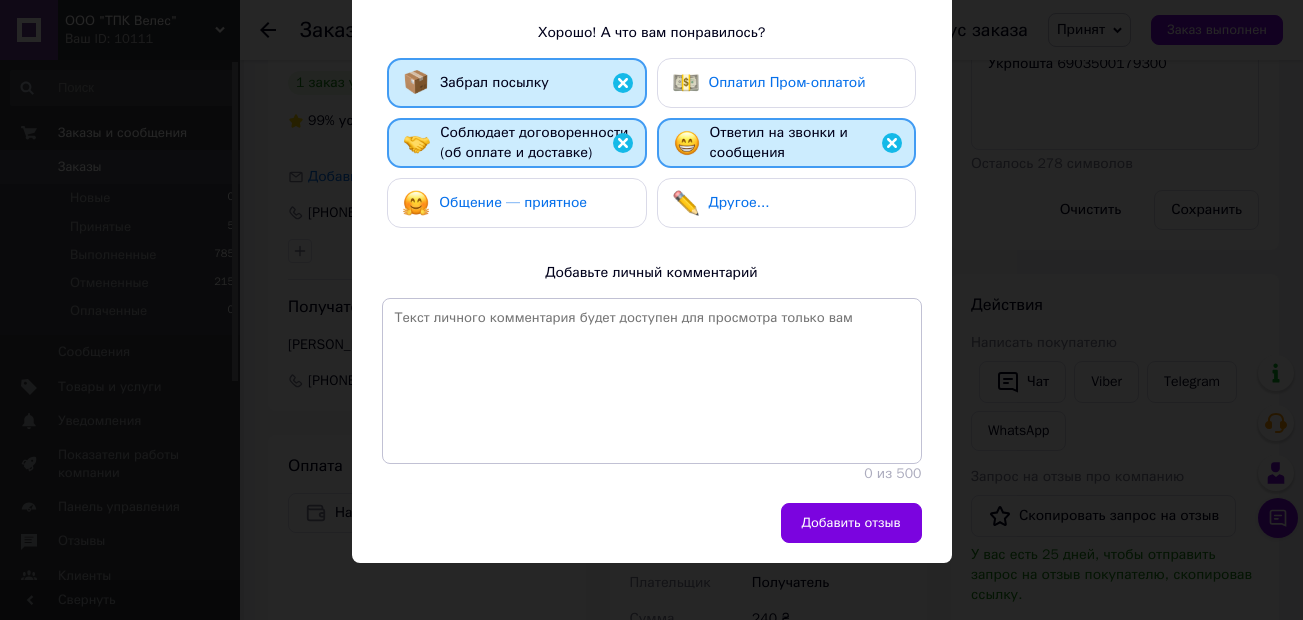 scroll, scrollTop: 352, scrollLeft: 0, axis: vertical 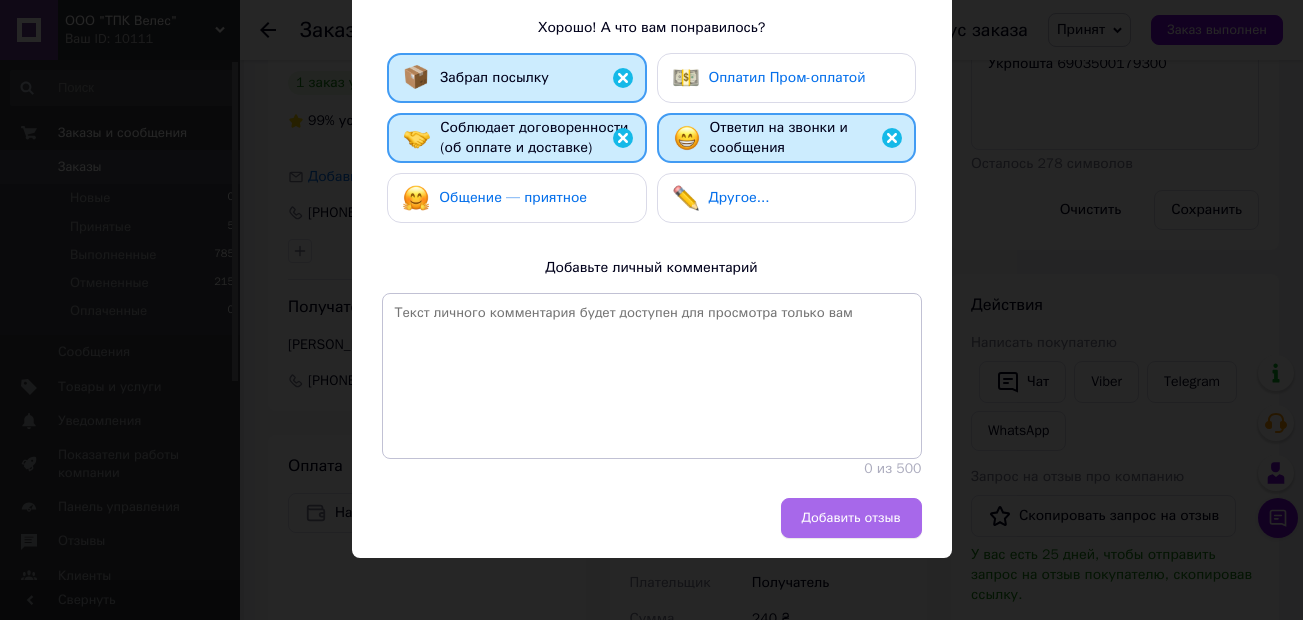 click on "Добавить отзыв" at bounding box center (851, 518) 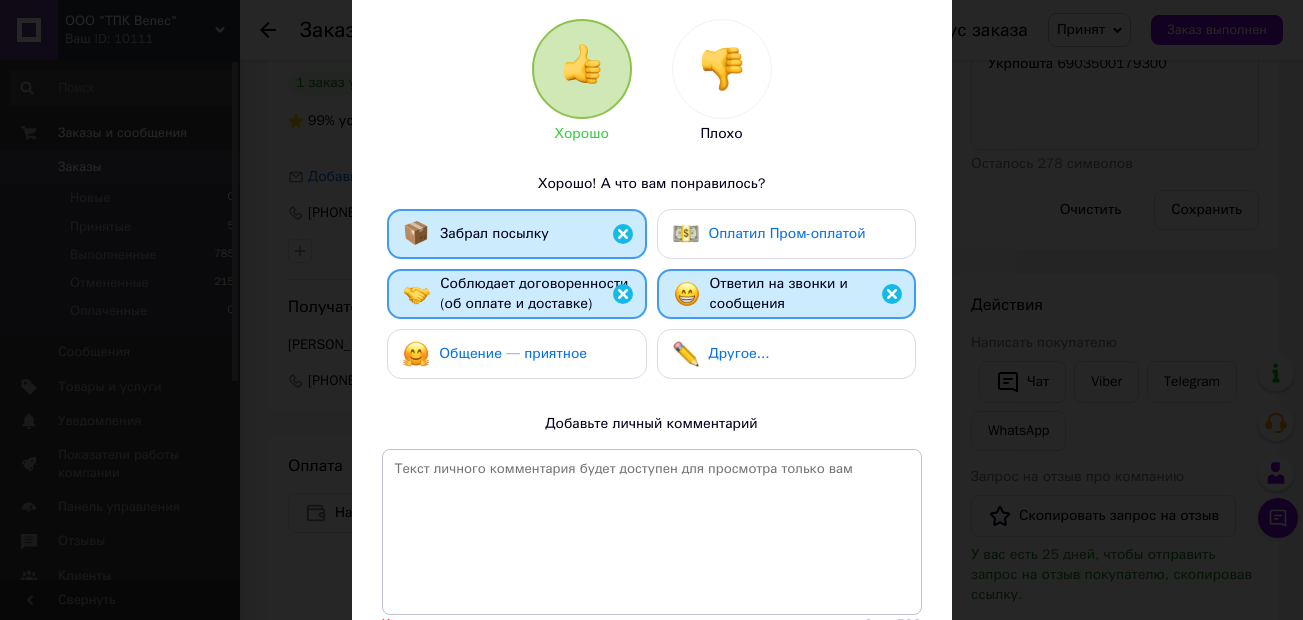 scroll, scrollTop: 0, scrollLeft: 0, axis: both 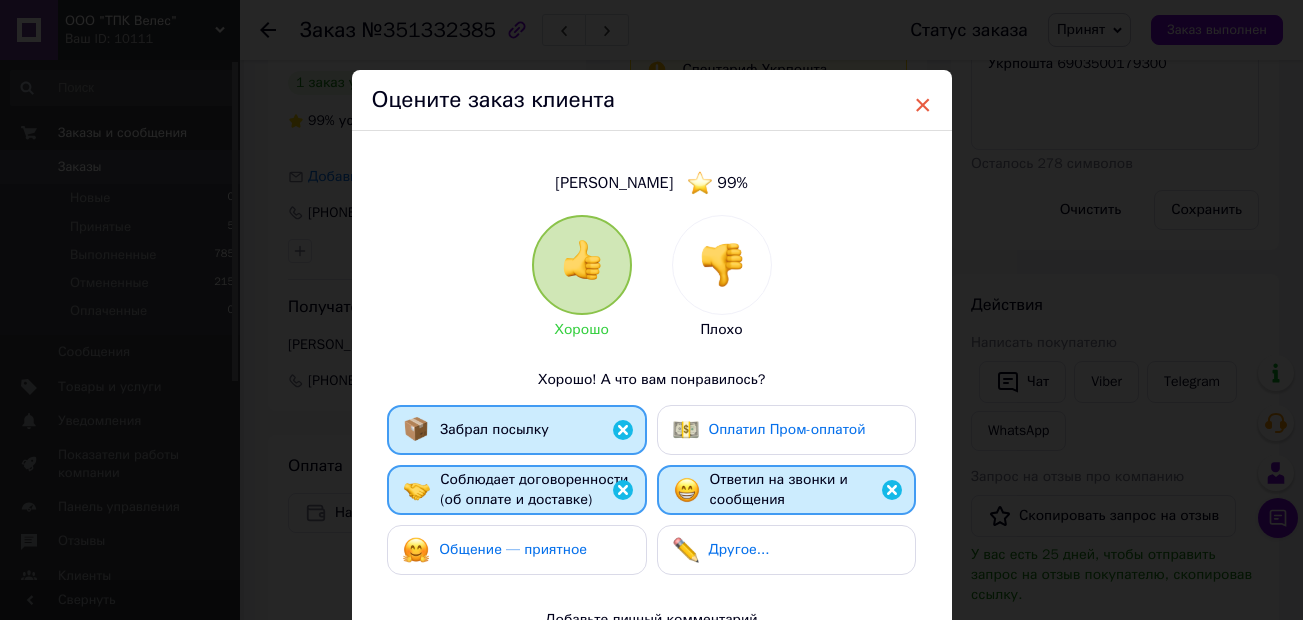 click on "×" at bounding box center (923, 105) 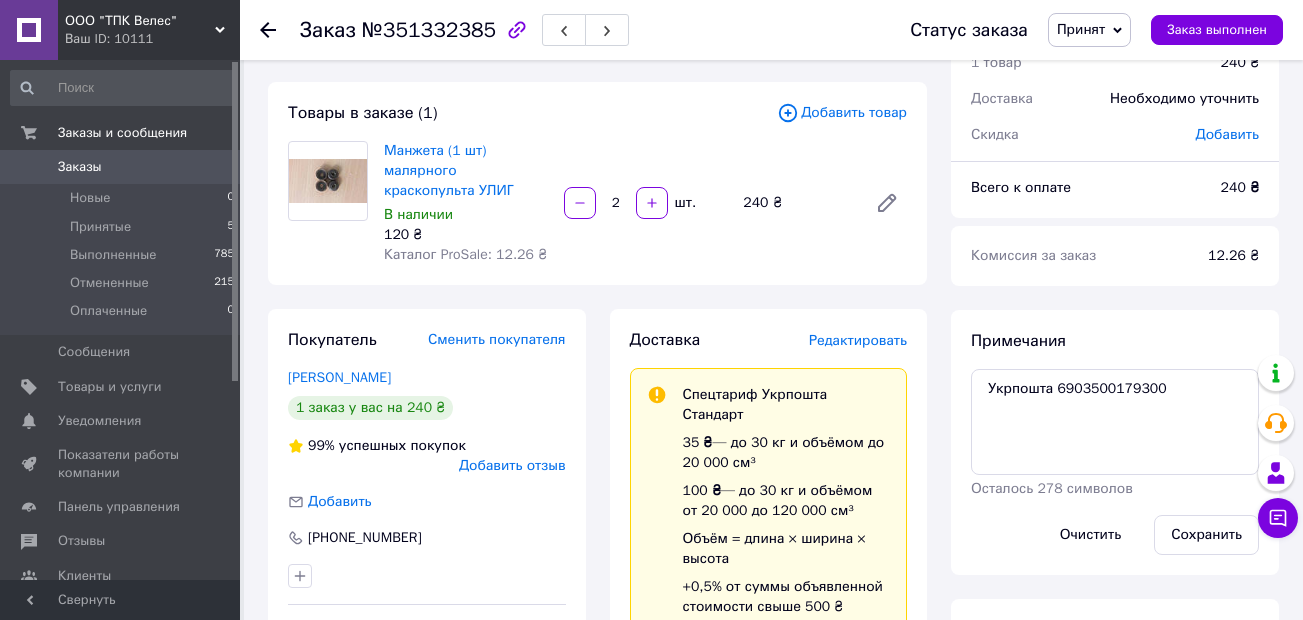 scroll, scrollTop: 0, scrollLeft: 0, axis: both 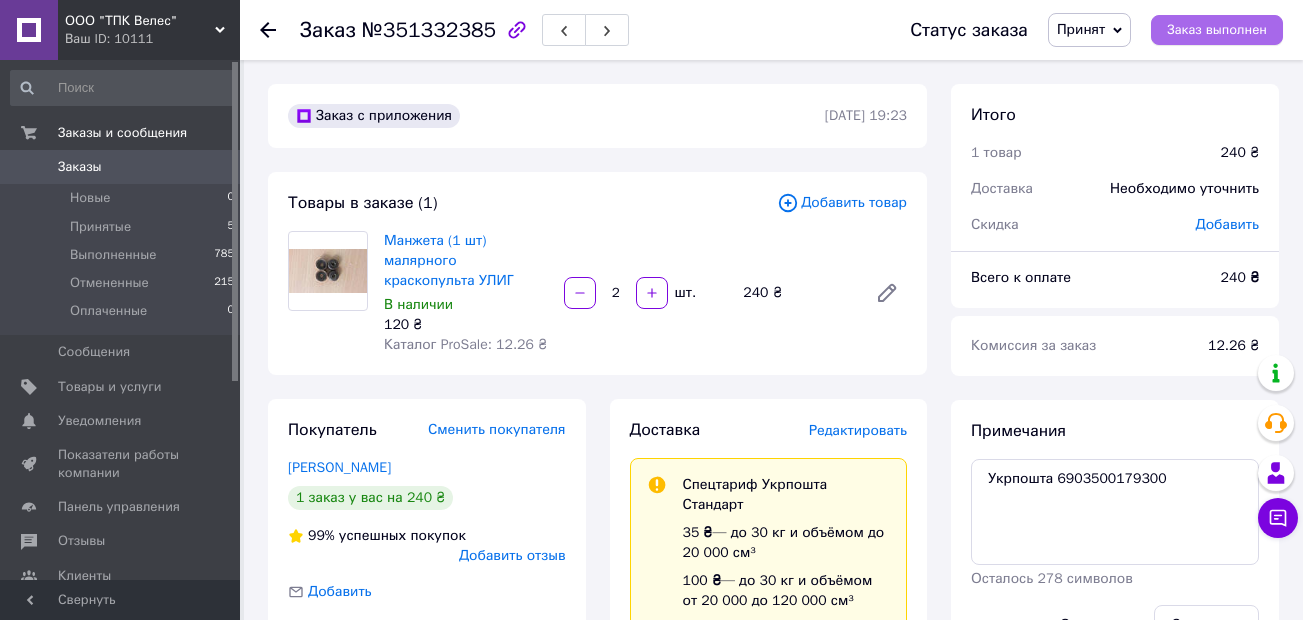 click on "Заказ выполнен" at bounding box center (1217, 30) 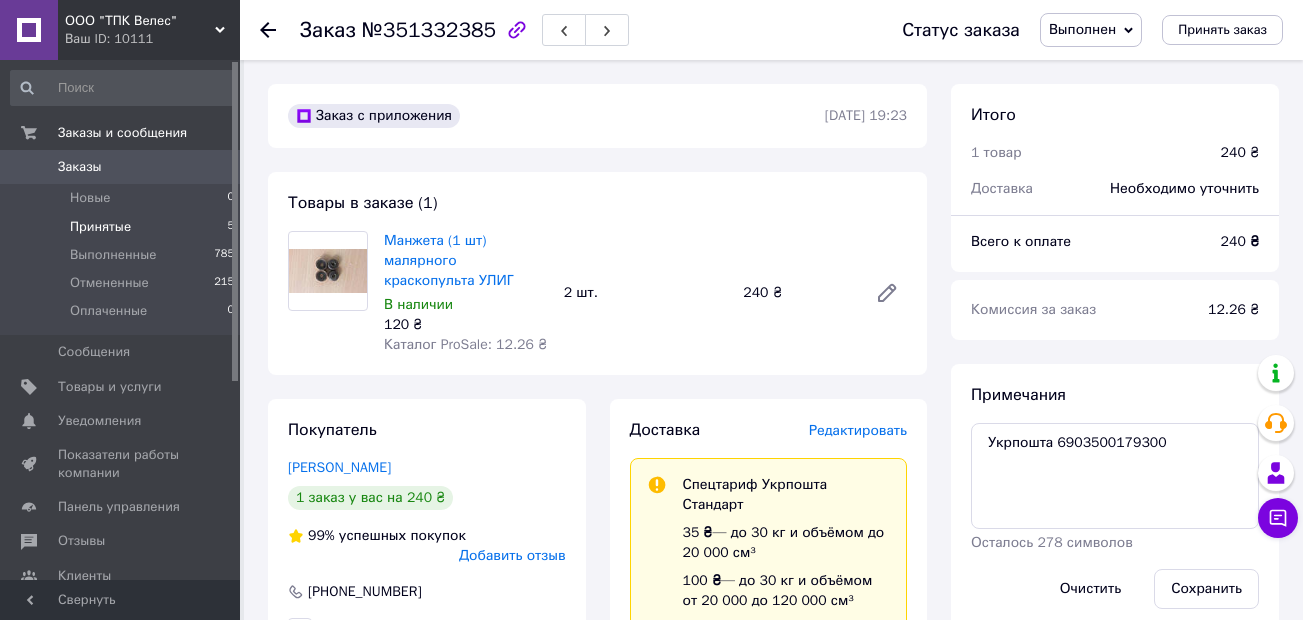 click on "Принятые" at bounding box center (100, 227) 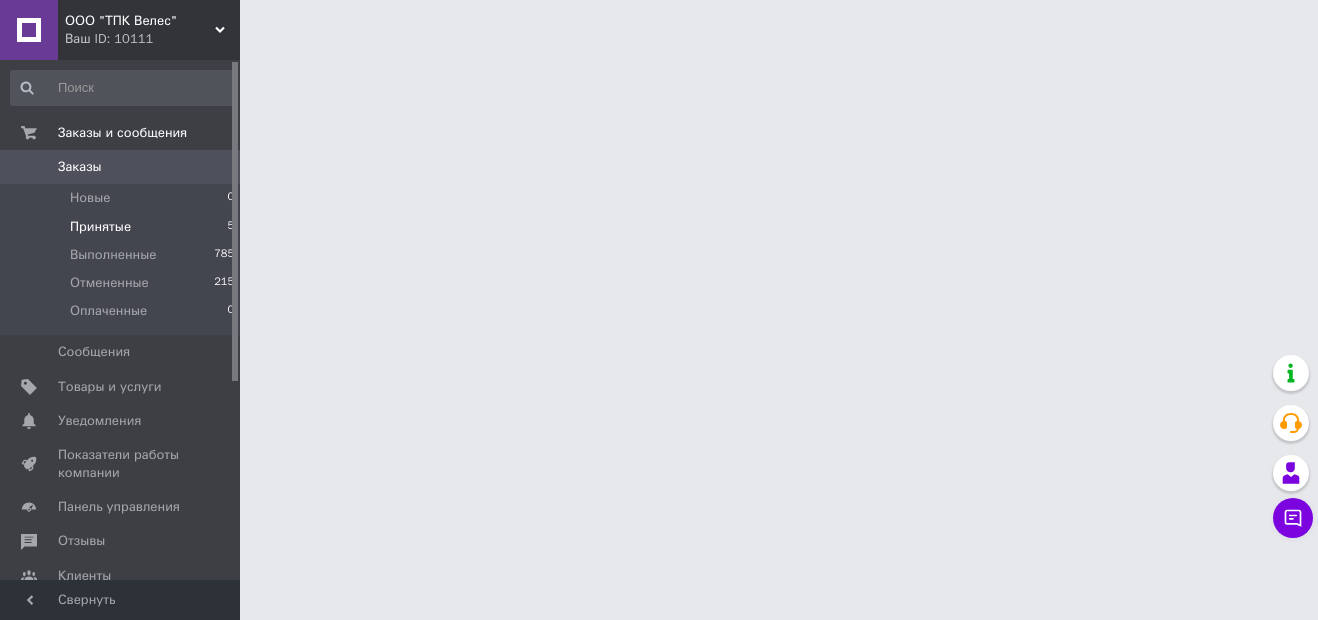 click on "Принятые" at bounding box center (100, 227) 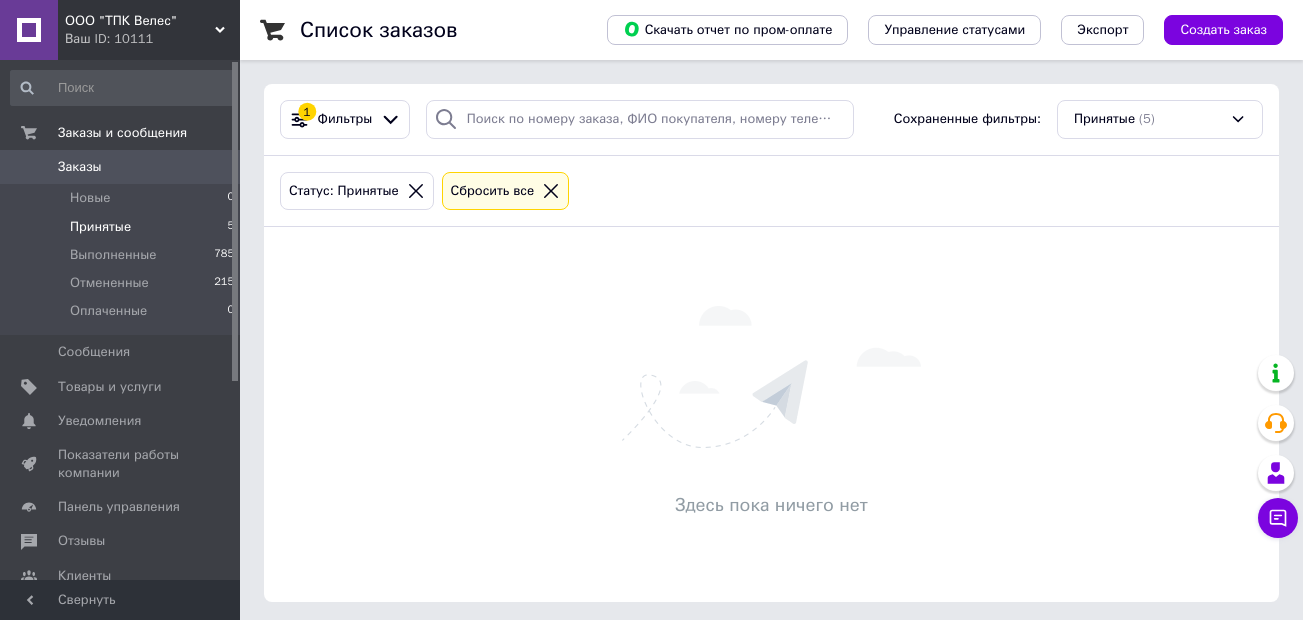 click on "Принятые" at bounding box center [100, 227] 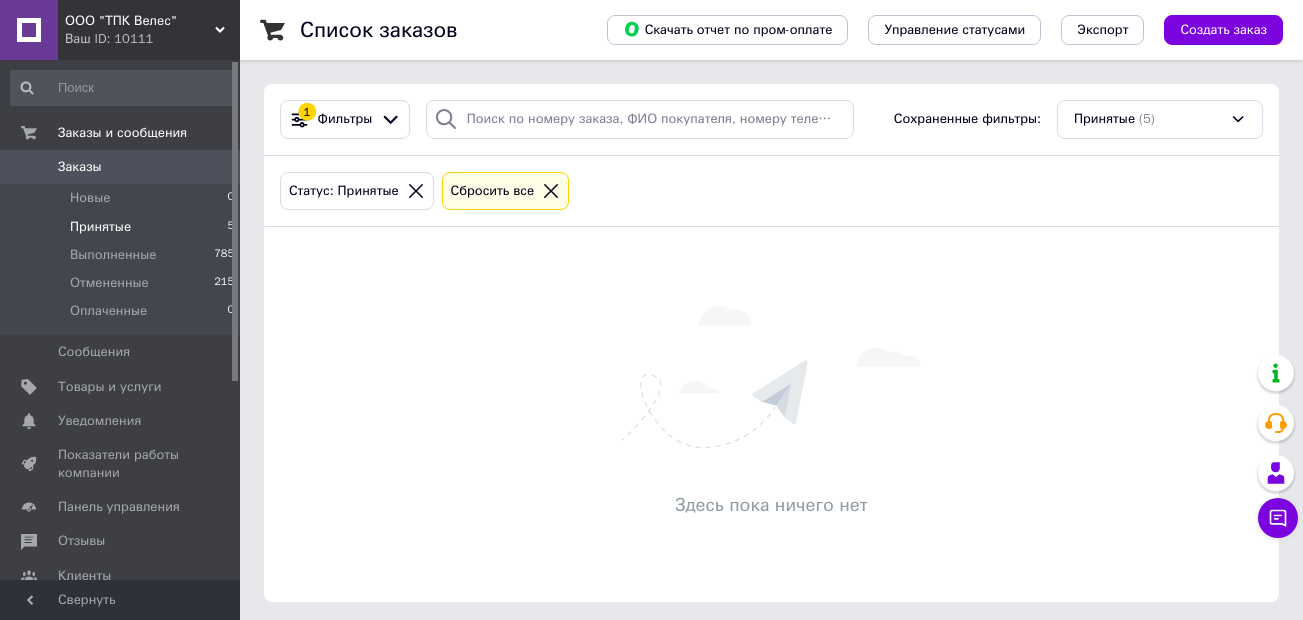click on "Принятые" at bounding box center [100, 227] 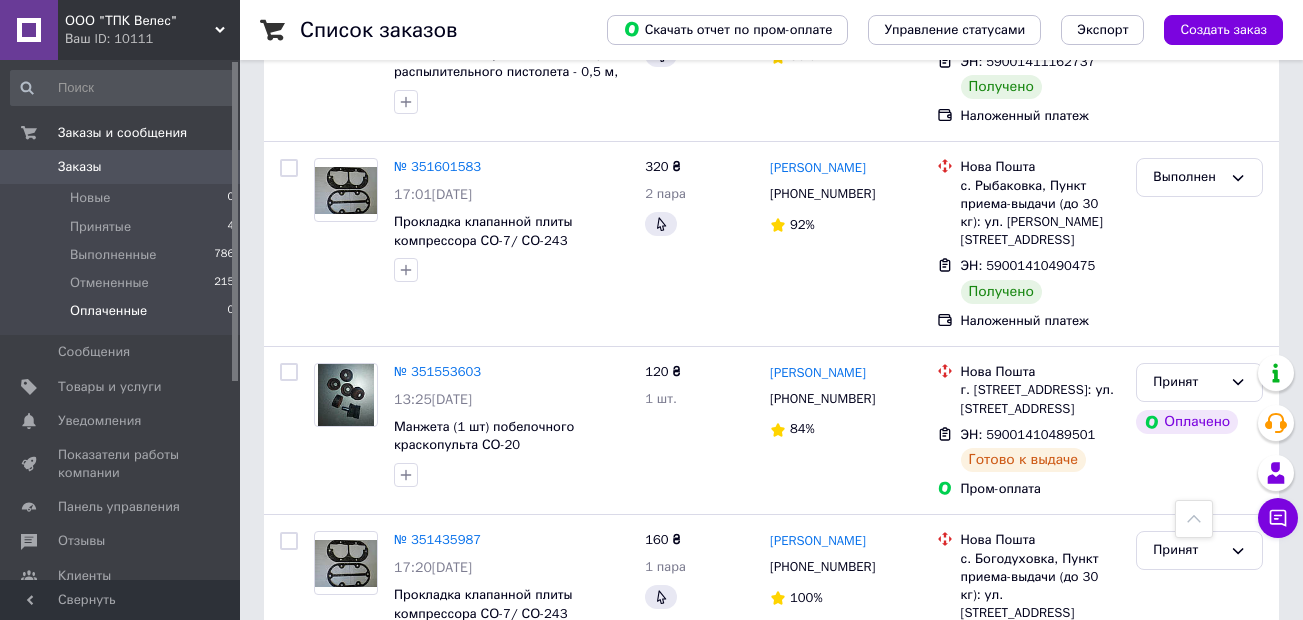 scroll, scrollTop: 1600, scrollLeft: 0, axis: vertical 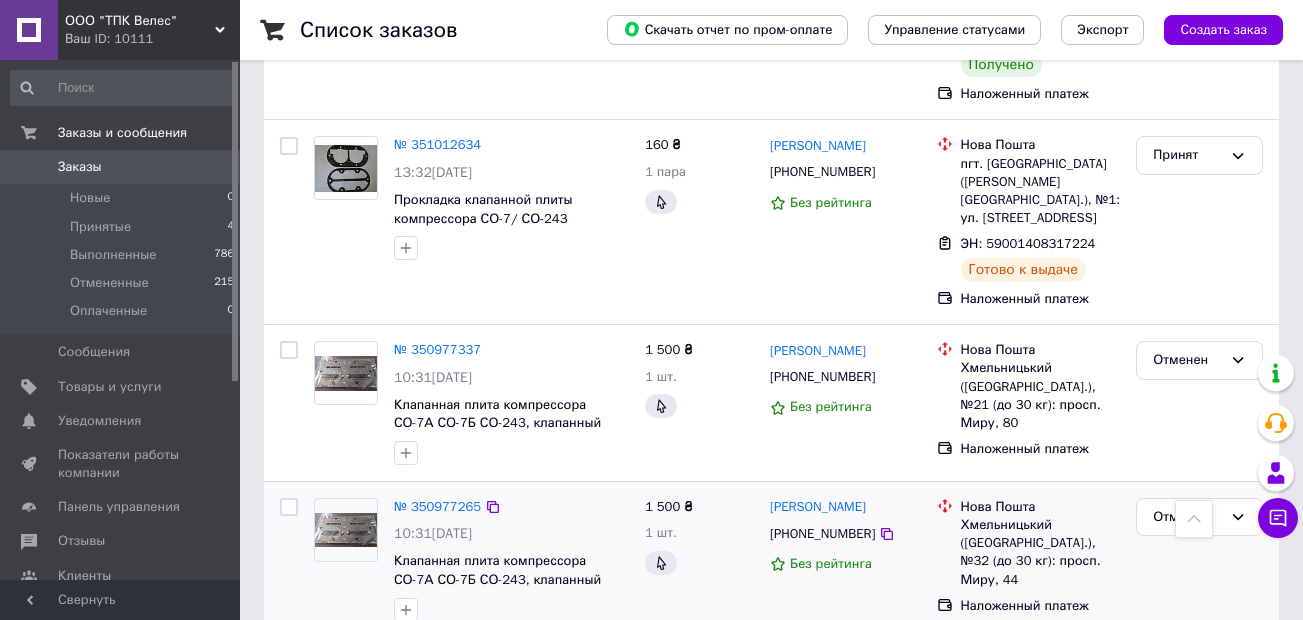 drag, startPoint x: 92, startPoint y: 220, endPoint x: 384, endPoint y: 390, distance: 337.88162 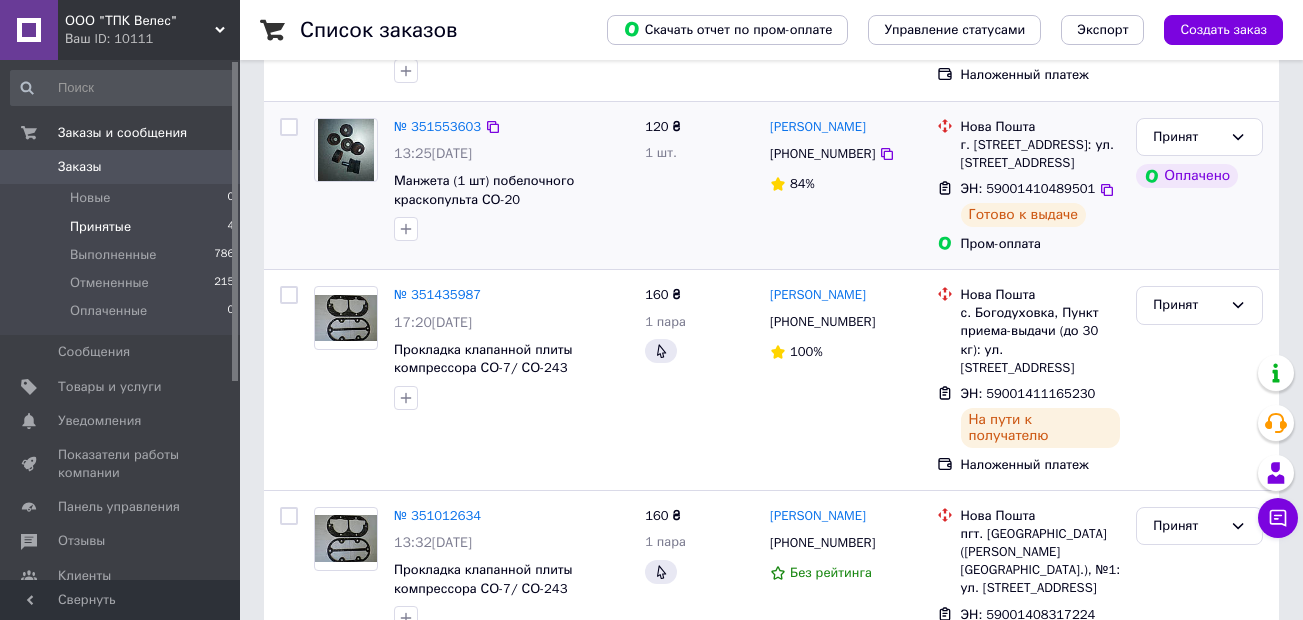 scroll, scrollTop: 408, scrollLeft: 0, axis: vertical 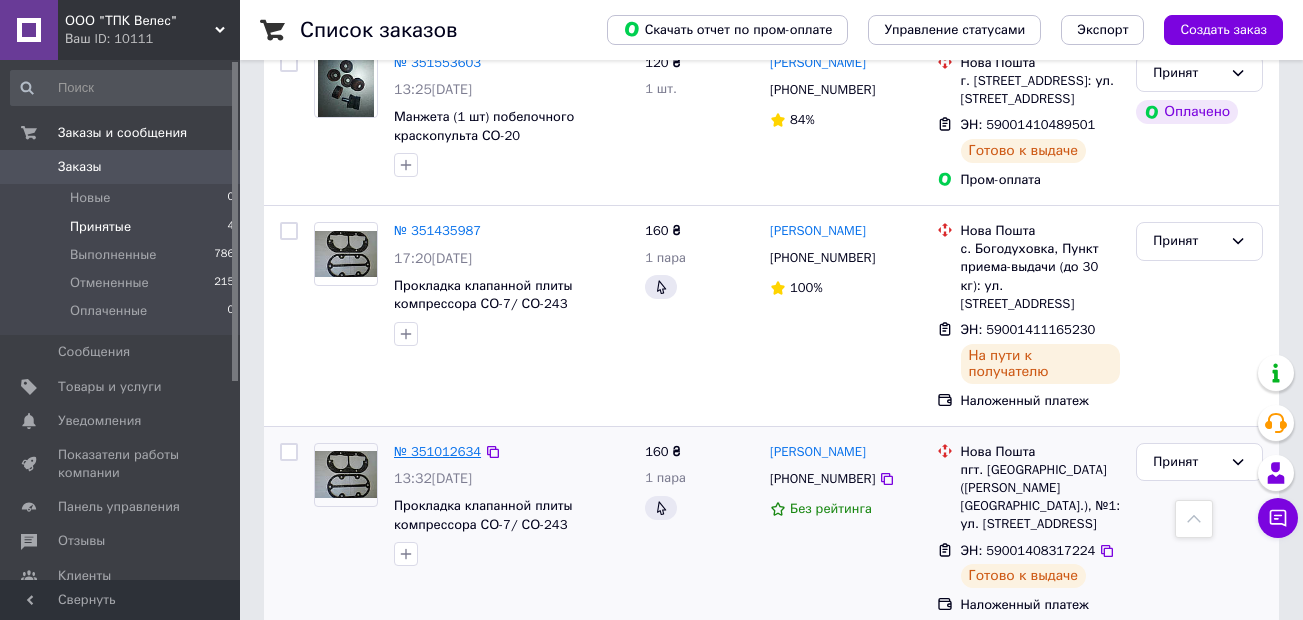 click on "№ 351012634" at bounding box center (437, 451) 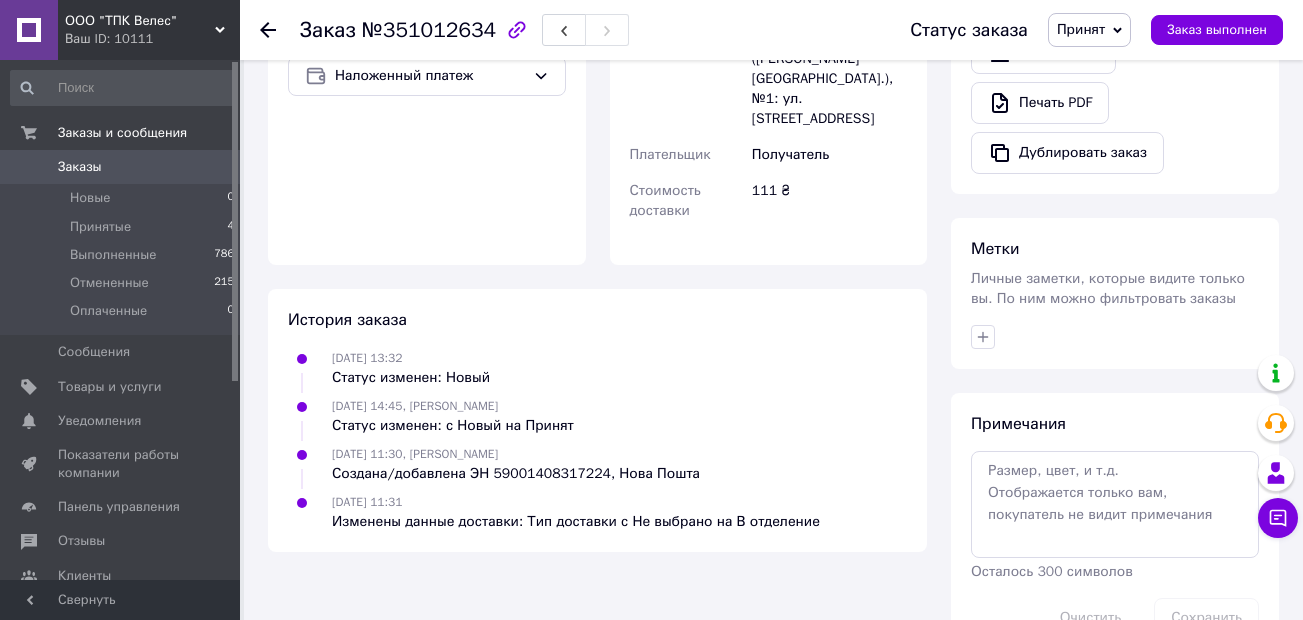 scroll, scrollTop: 700, scrollLeft: 0, axis: vertical 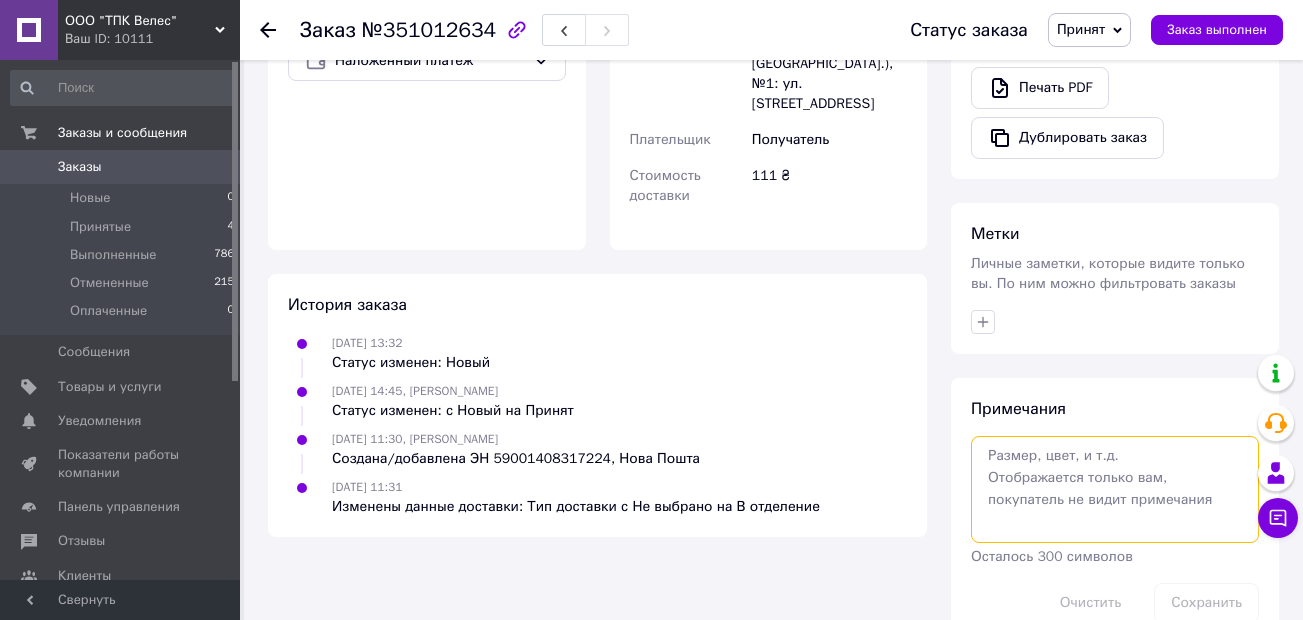 click at bounding box center [1115, 489] 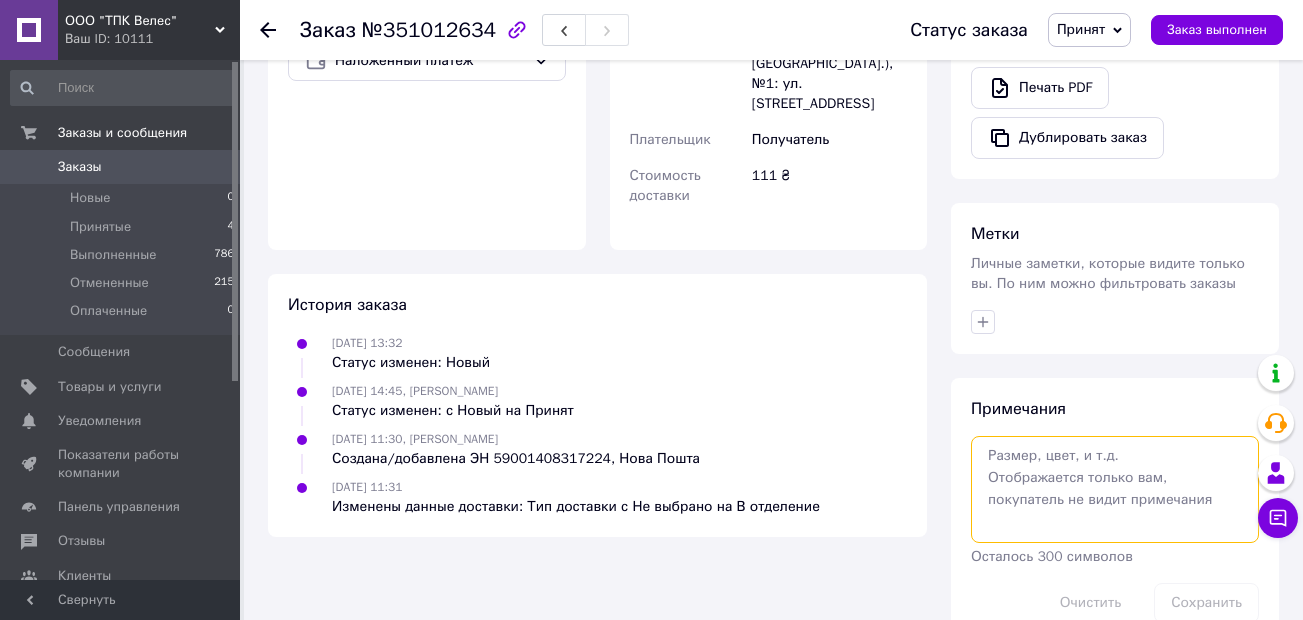paste on "Посилка:
№ 59001408317224
Вміст:
інші запчастини
Кількість місць:
1
Вага:
0.5 кг
Адреса відправки:
м. Запоріжжя, Відділення №4 (до 30 кг на одне місце): просп. Соборний, 141
Адреса доставки:
Відділення №1, вул. [STREET_ADDRESS], селище міського типу [GEOGRAPHIC_DATA]
Прокласти маршрут
Платне зберігання з" 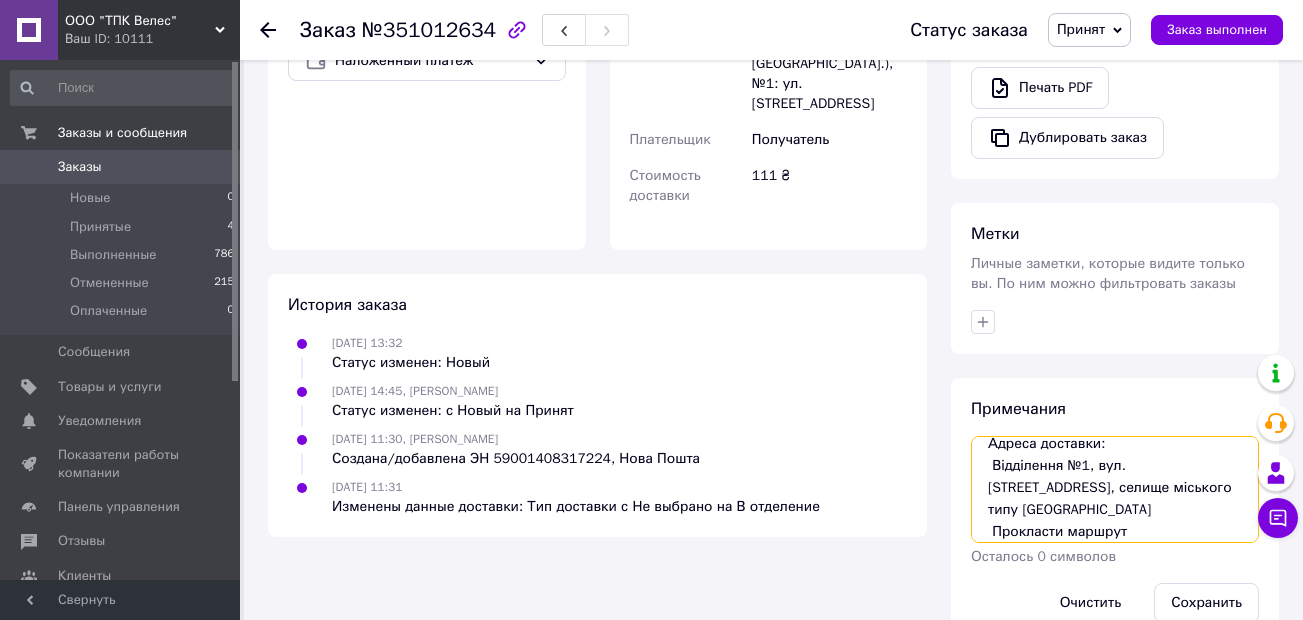 scroll, scrollTop: 285, scrollLeft: 0, axis: vertical 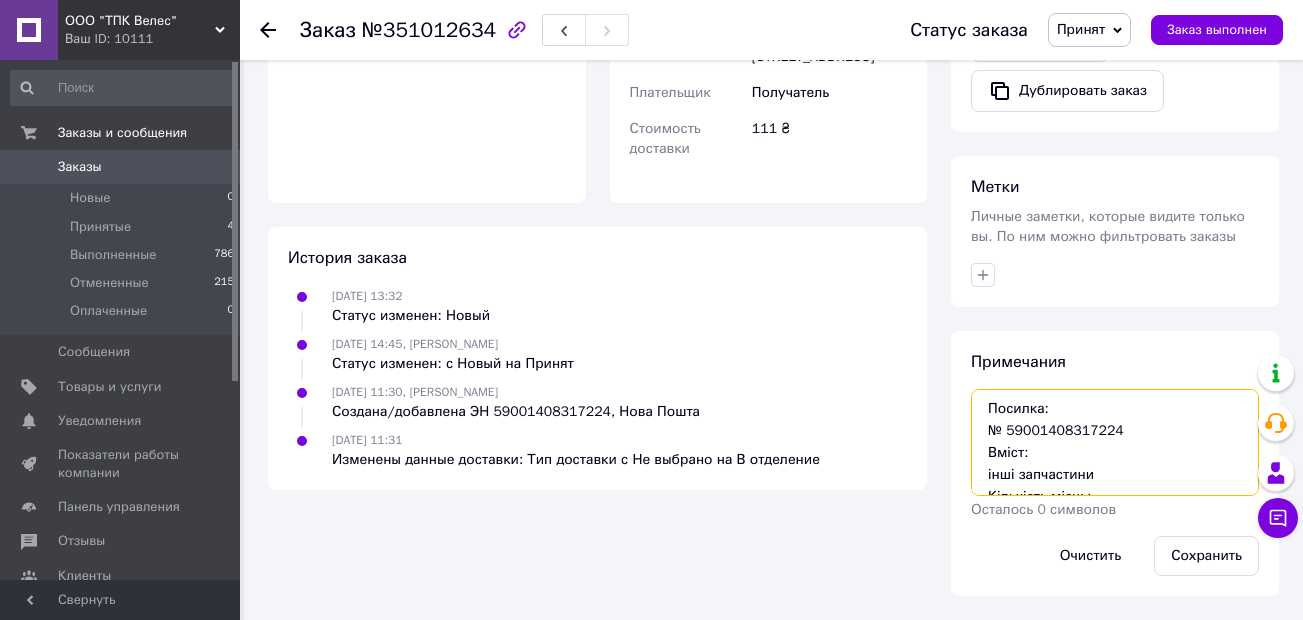drag, startPoint x: 1026, startPoint y: 481, endPoint x: 971, endPoint y: 380, distance: 115.00435 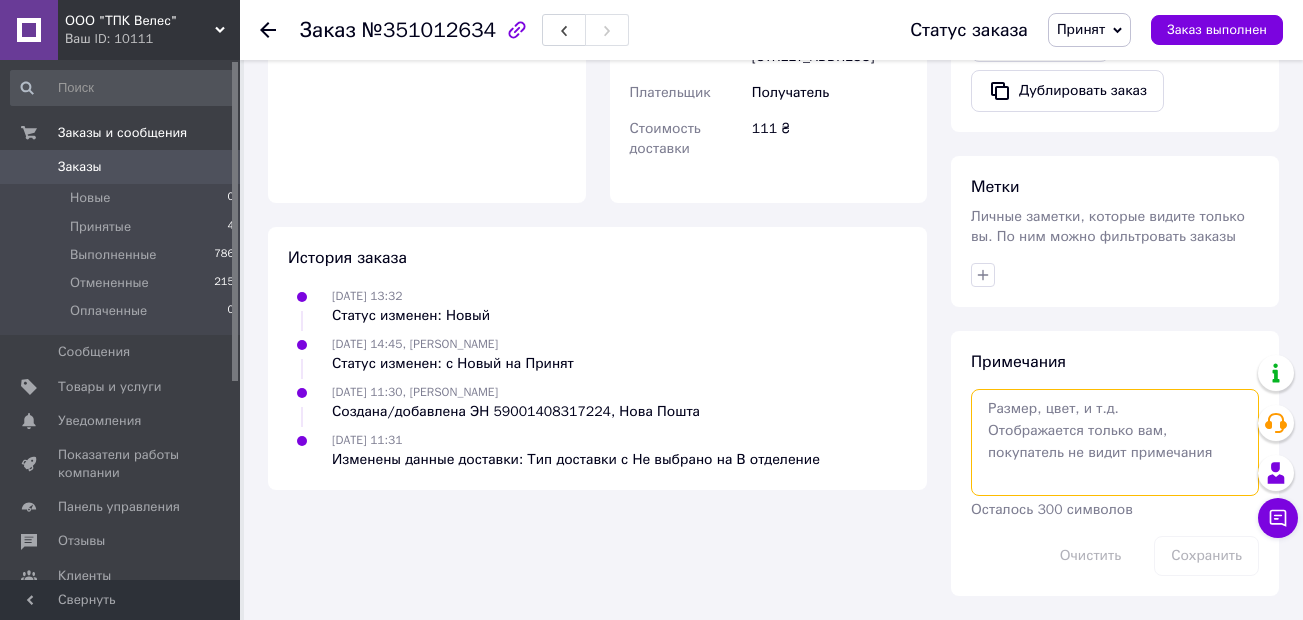 paste on "Платне зберігання з:
[DATE]" 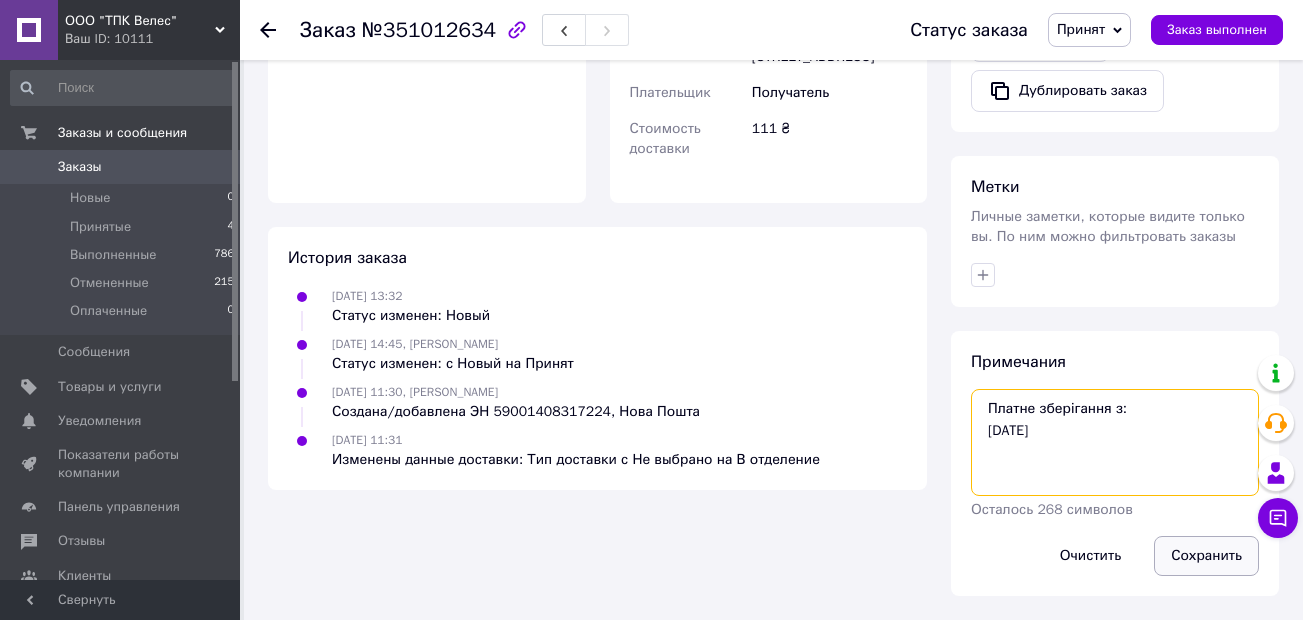 type on "Платне зберігання з:
[DATE]" 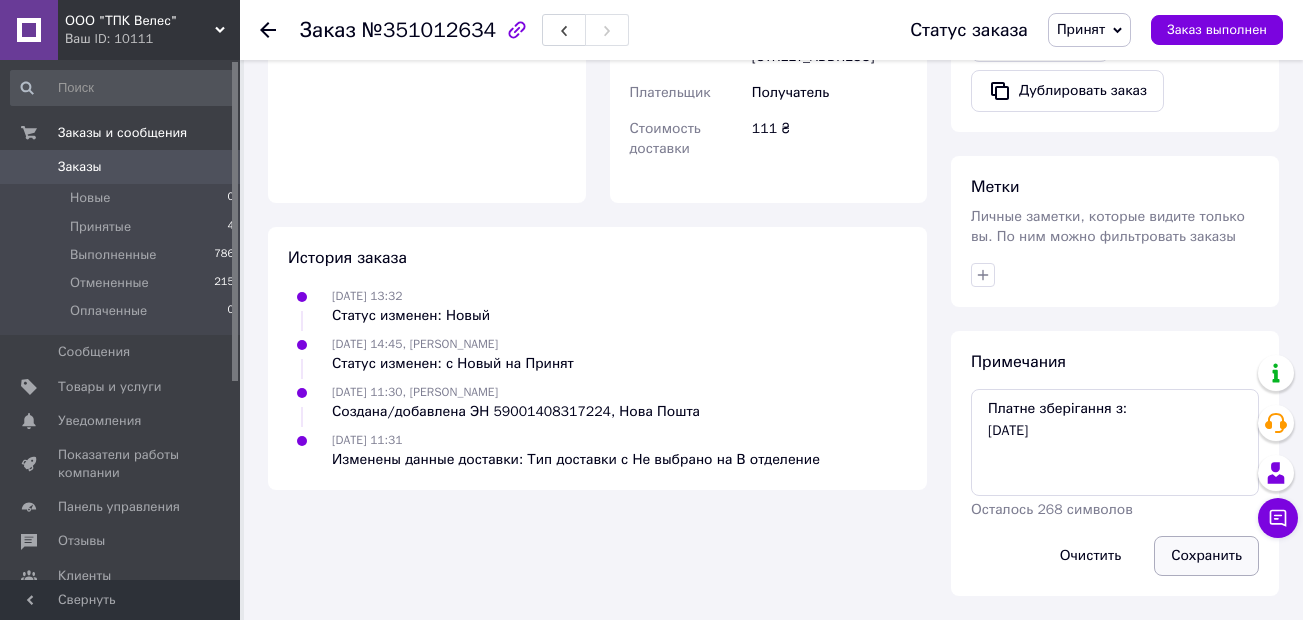 click on "Сохранить" at bounding box center [1206, 556] 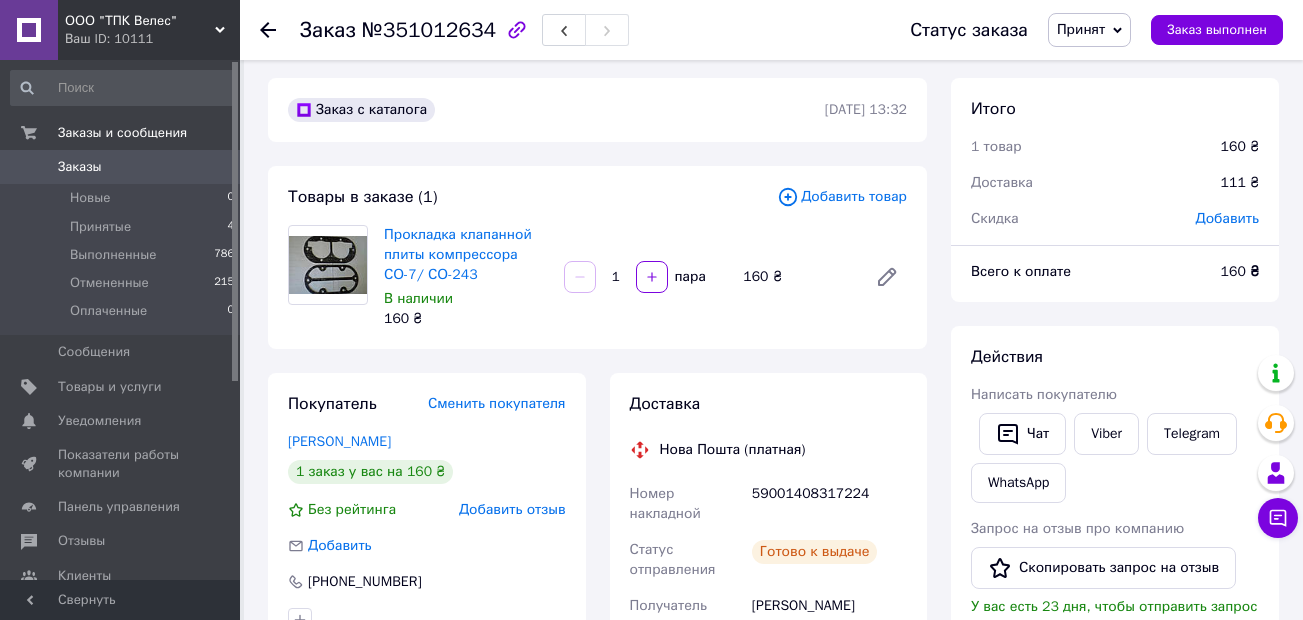 scroll, scrollTop: 0, scrollLeft: 0, axis: both 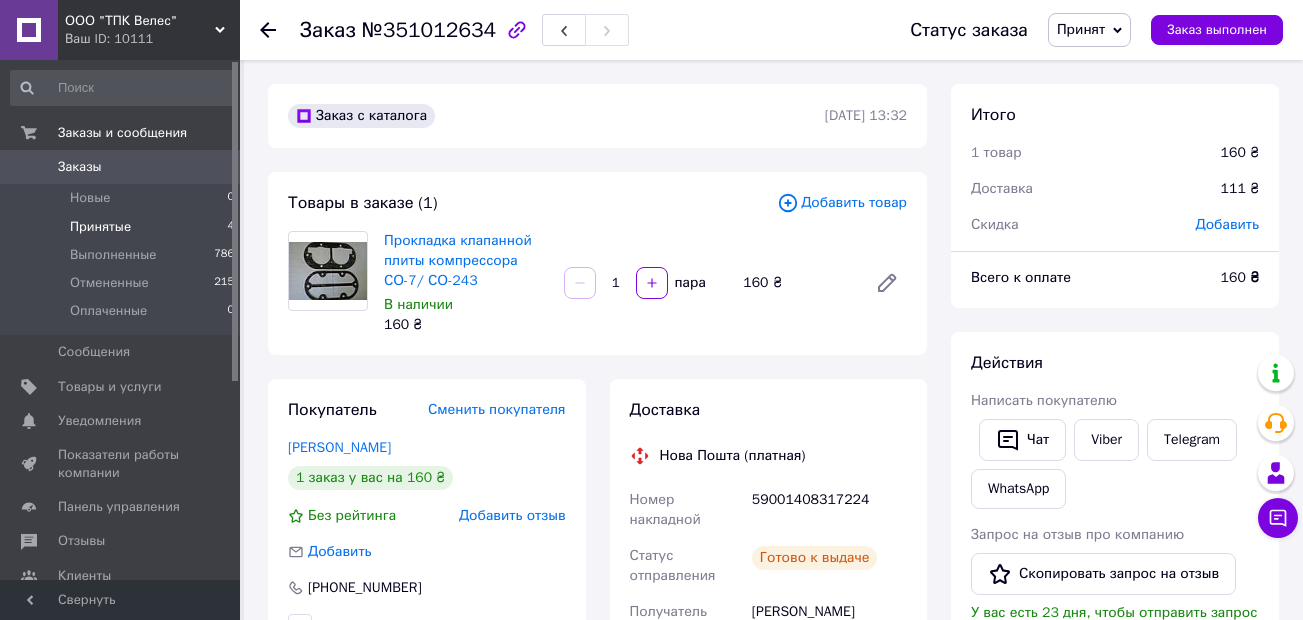 click on "Принятые" at bounding box center (100, 227) 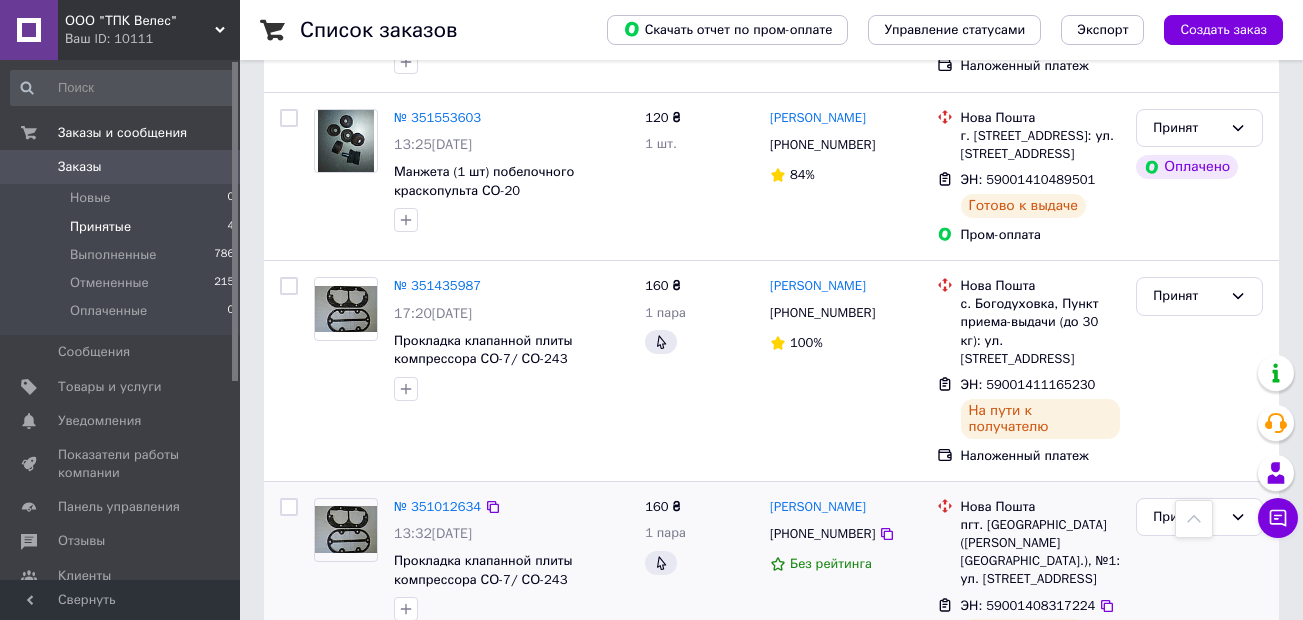 scroll, scrollTop: 308, scrollLeft: 0, axis: vertical 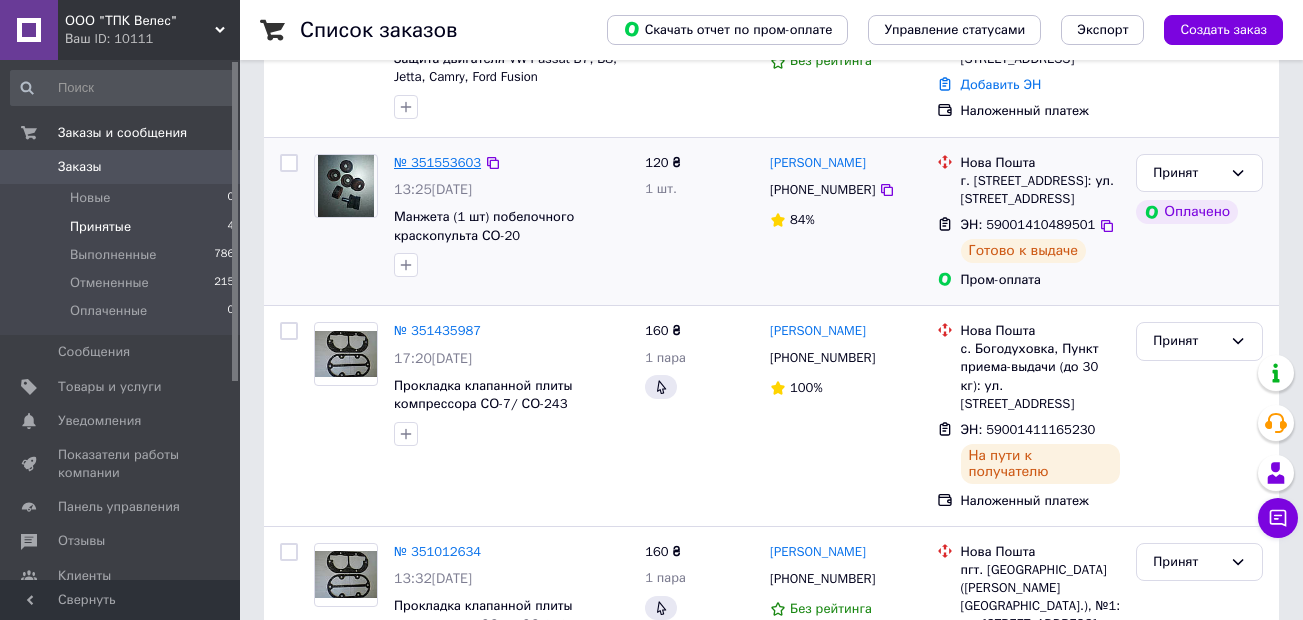 click on "№ 351553603" at bounding box center (437, 162) 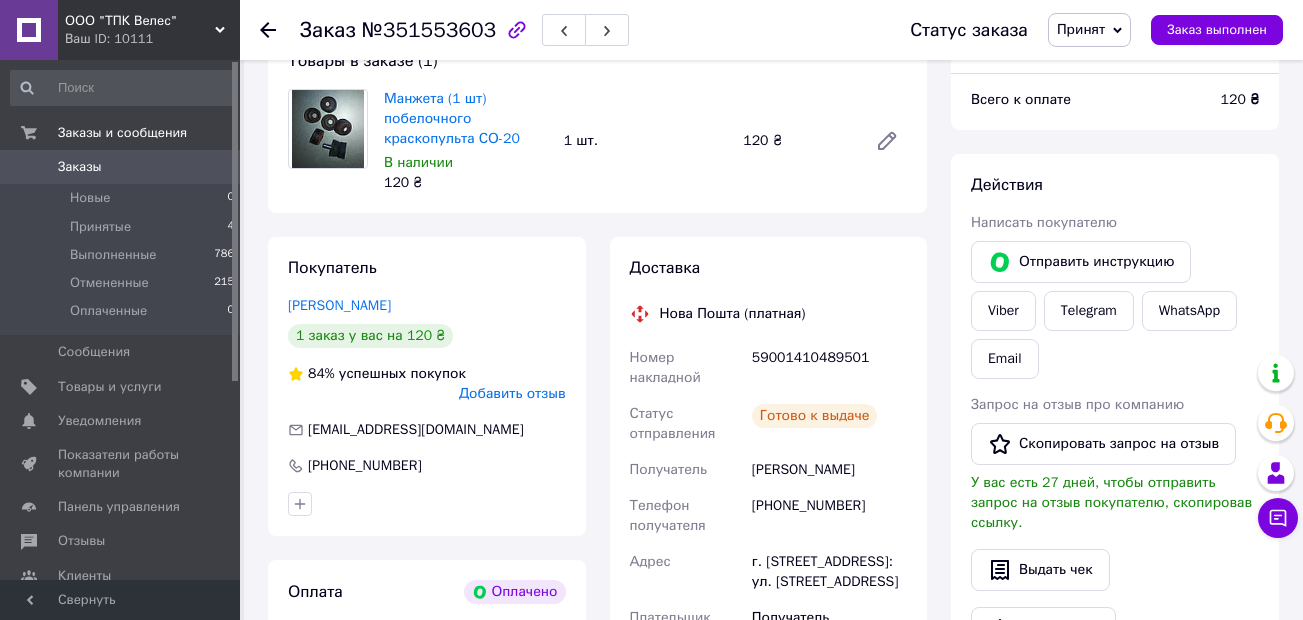 scroll, scrollTop: 208, scrollLeft: 0, axis: vertical 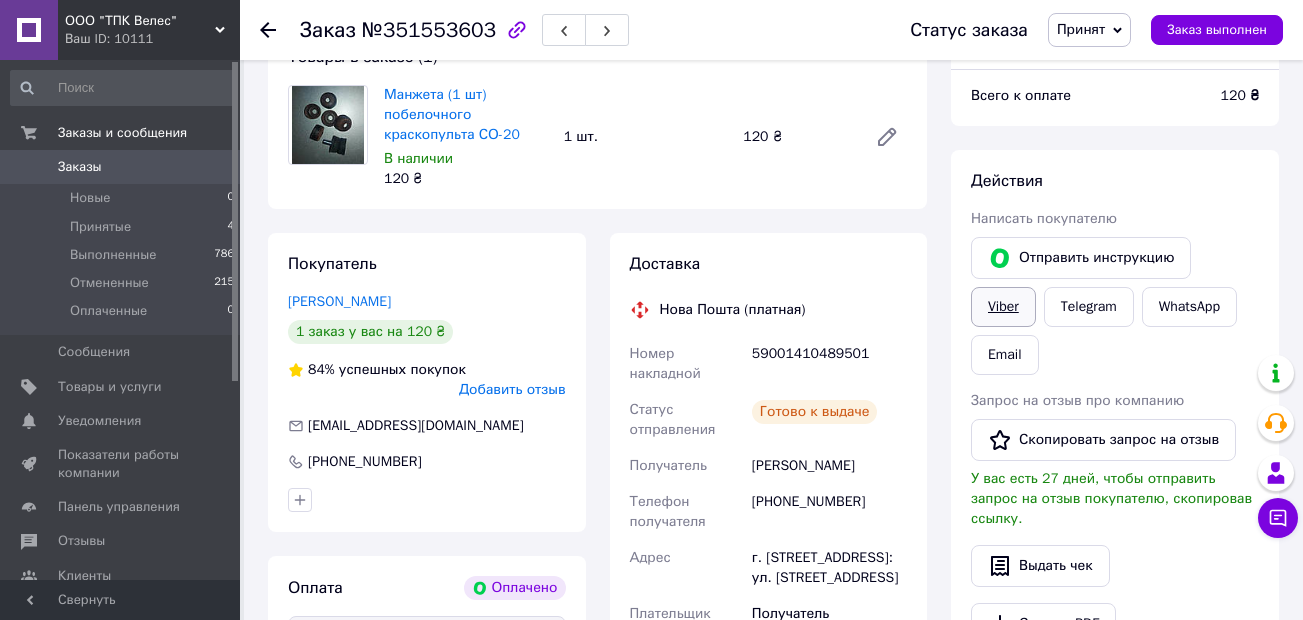 click on "Viber" at bounding box center (1003, 307) 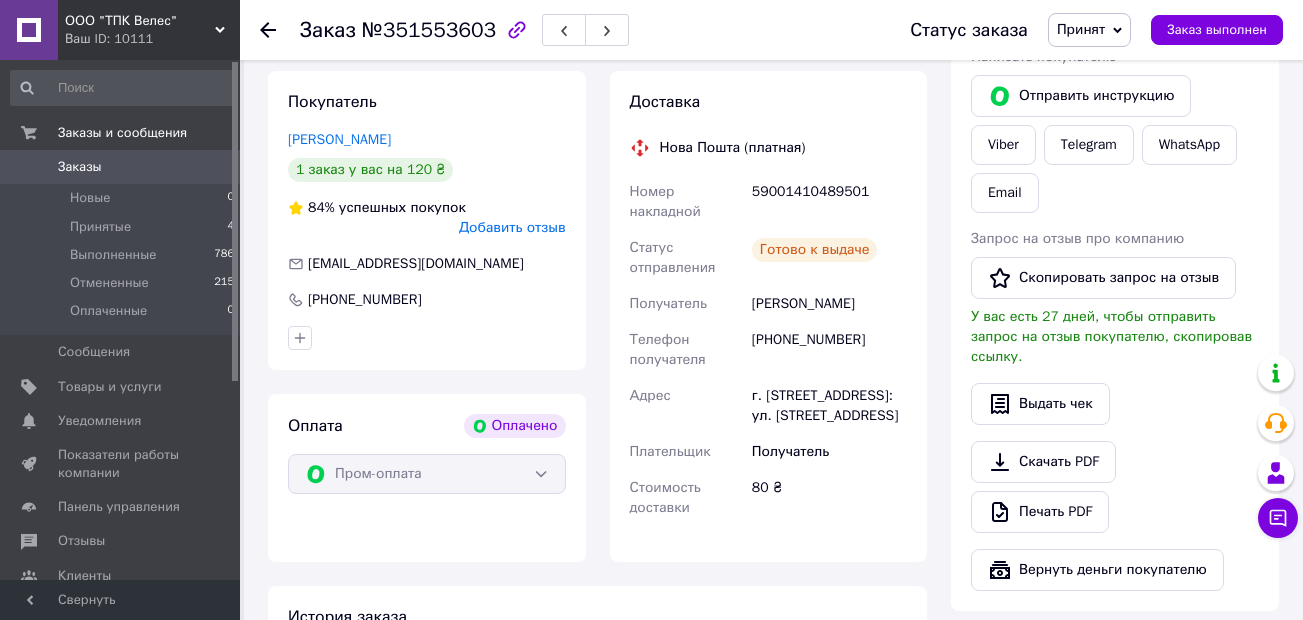 scroll, scrollTop: 108, scrollLeft: 0, axis: vertical 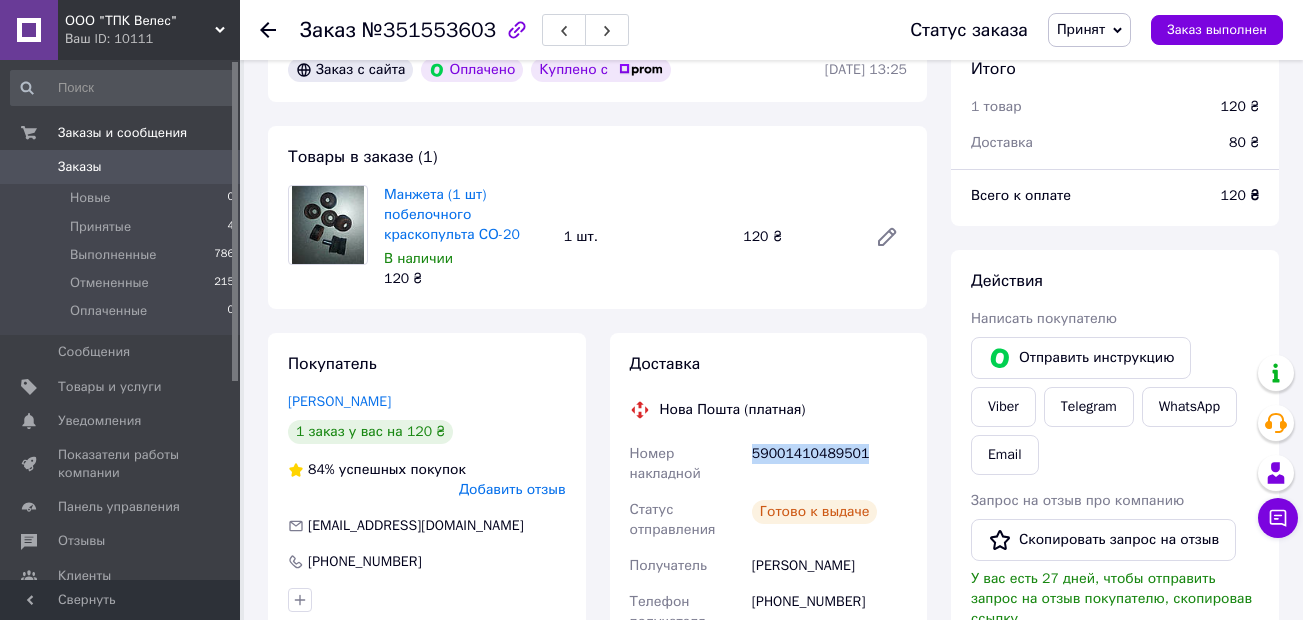 drag, startPoint x: 857, startPoint y: 450, endPoint x: 752, endPoint y: 453, distance: 105.04285 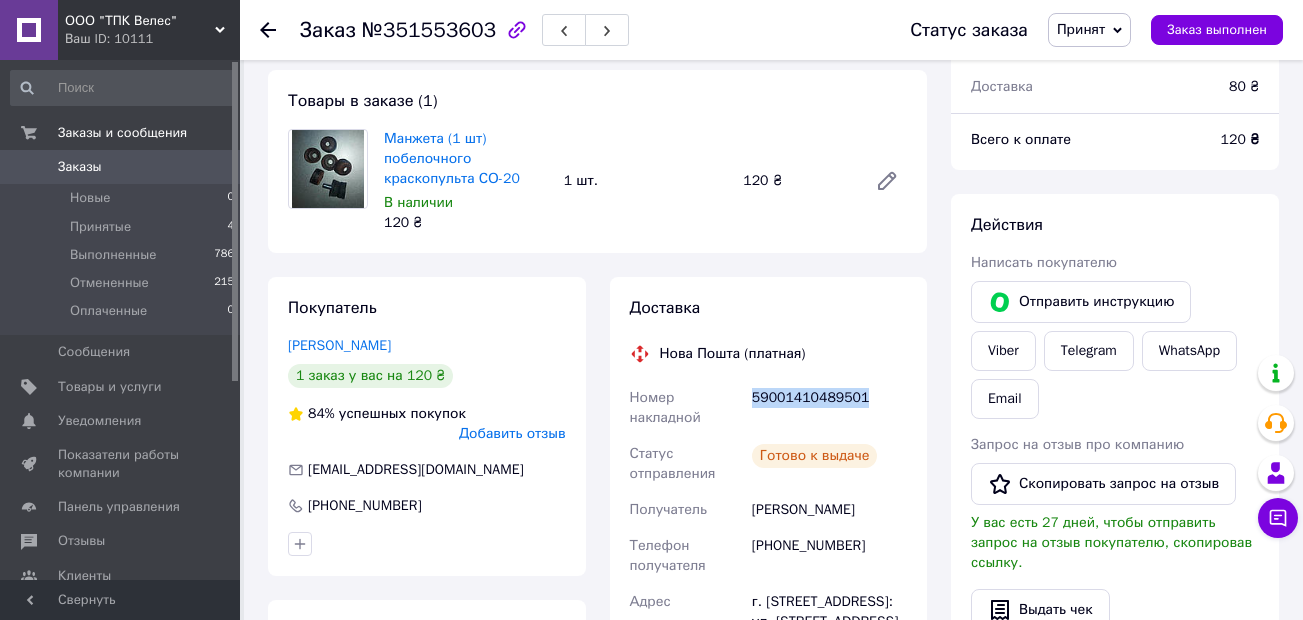scroll, scrollTop: 208, scrollLeft: 0, axis: vertical 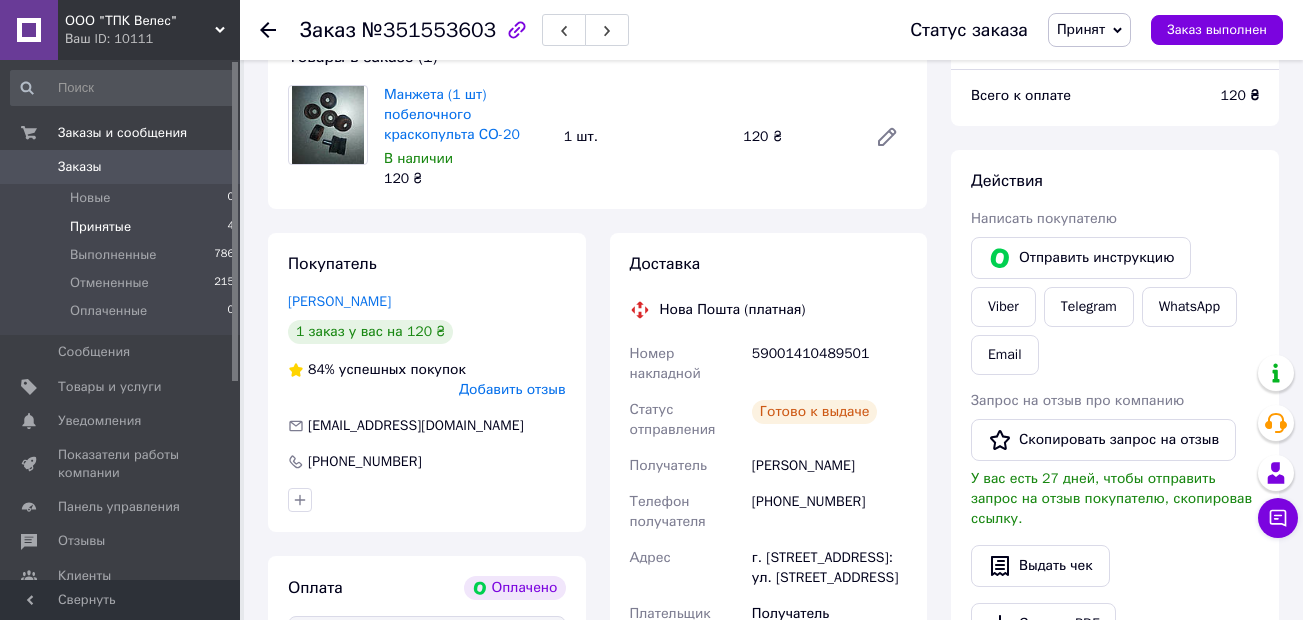 click on "Принятые" at bounding box center (100, 227) 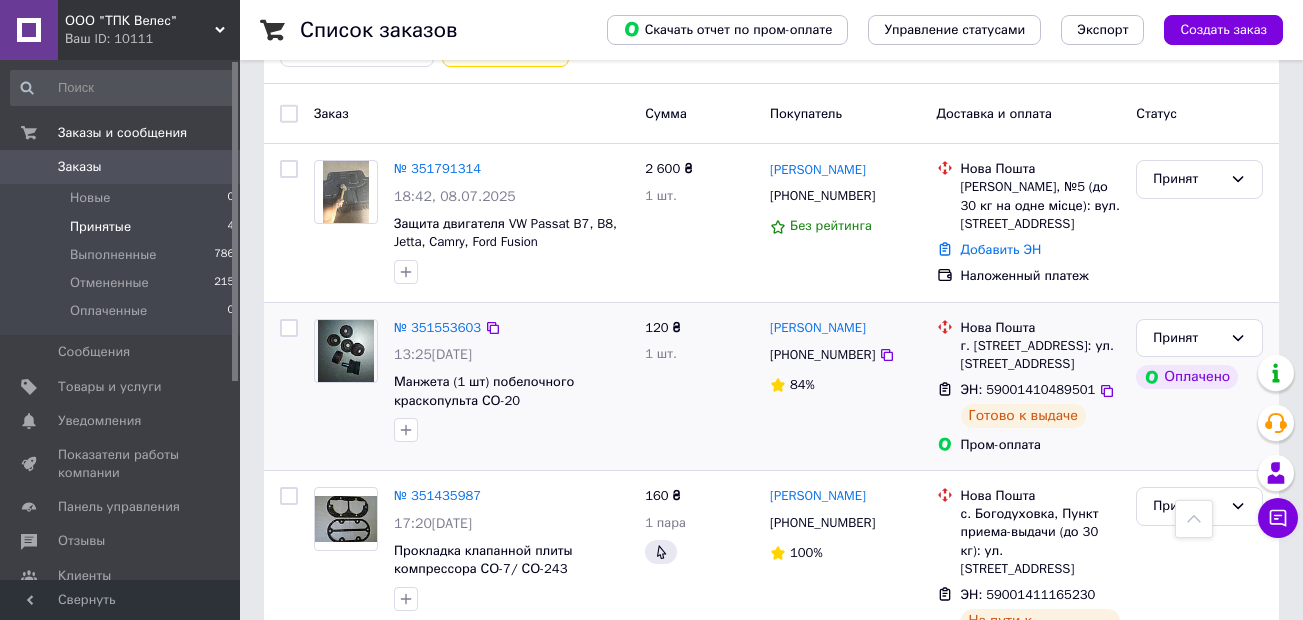 scroll, scrollTop: 108, scrollLeft: 0, axis: vertical 